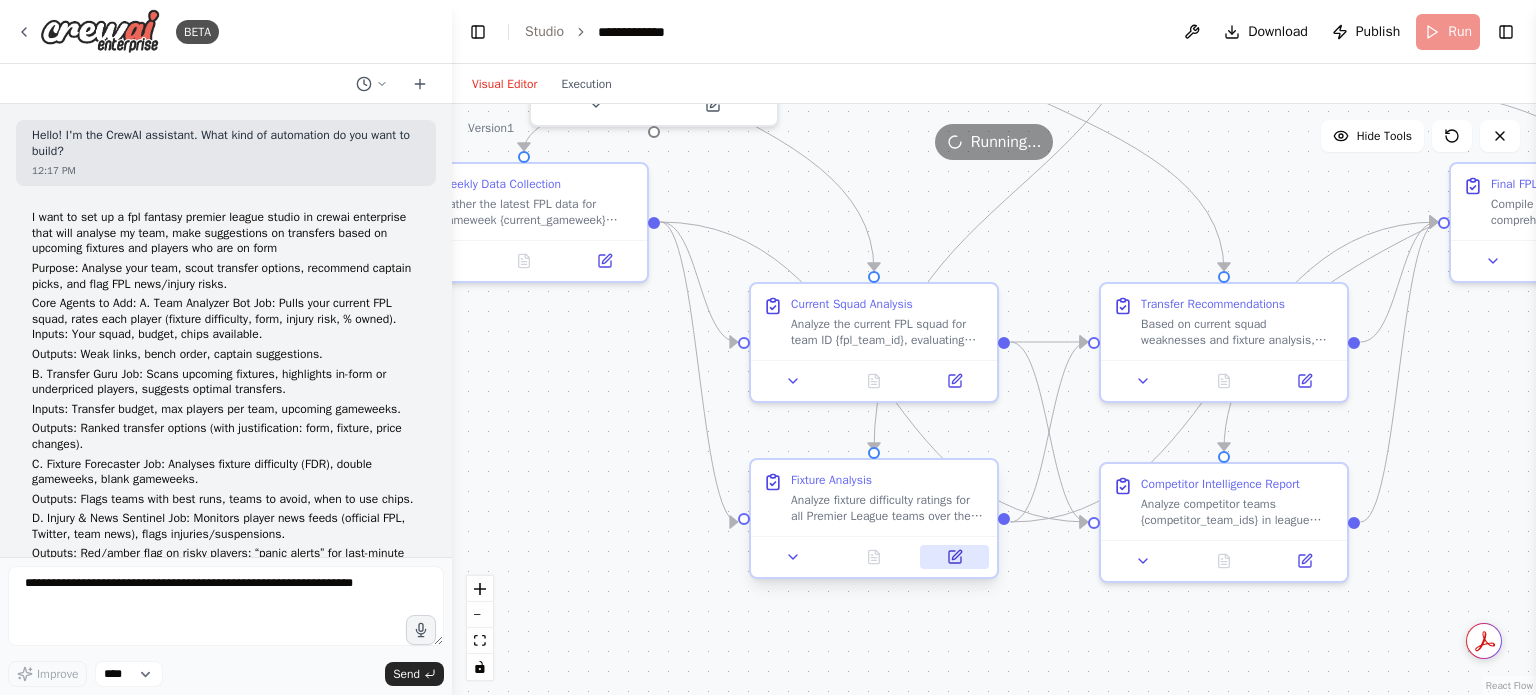 scroll, scrollTop: 0, scrollLeft: 0, axis: both 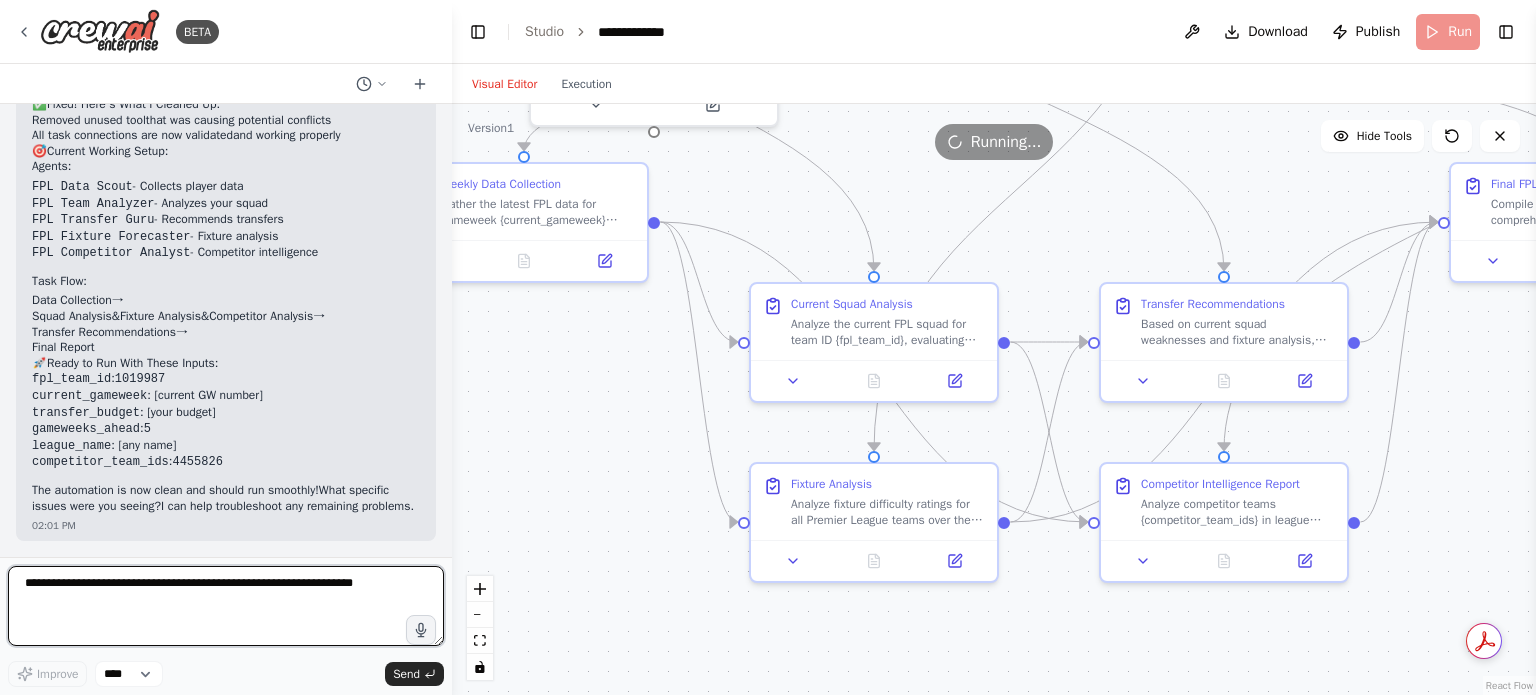 click at bounding box center (226, 606) 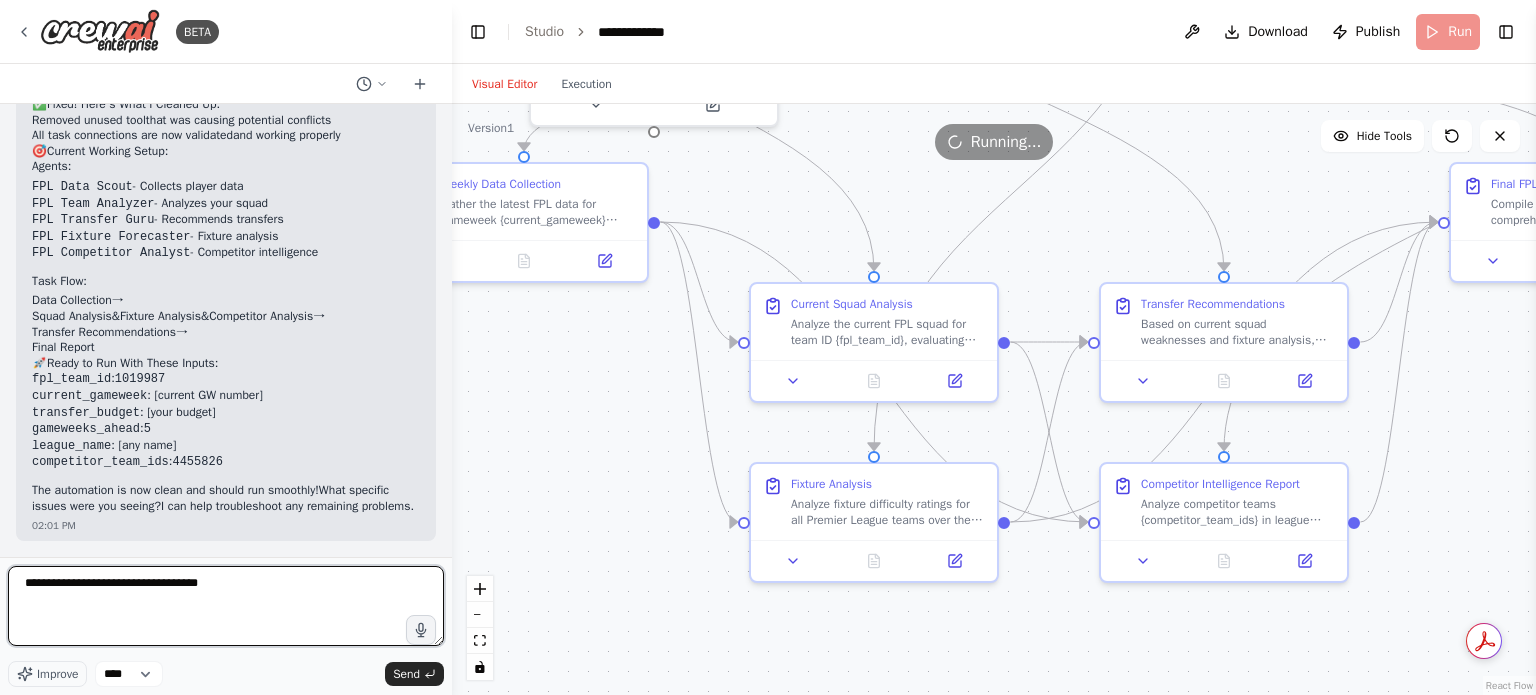 type on "**********" 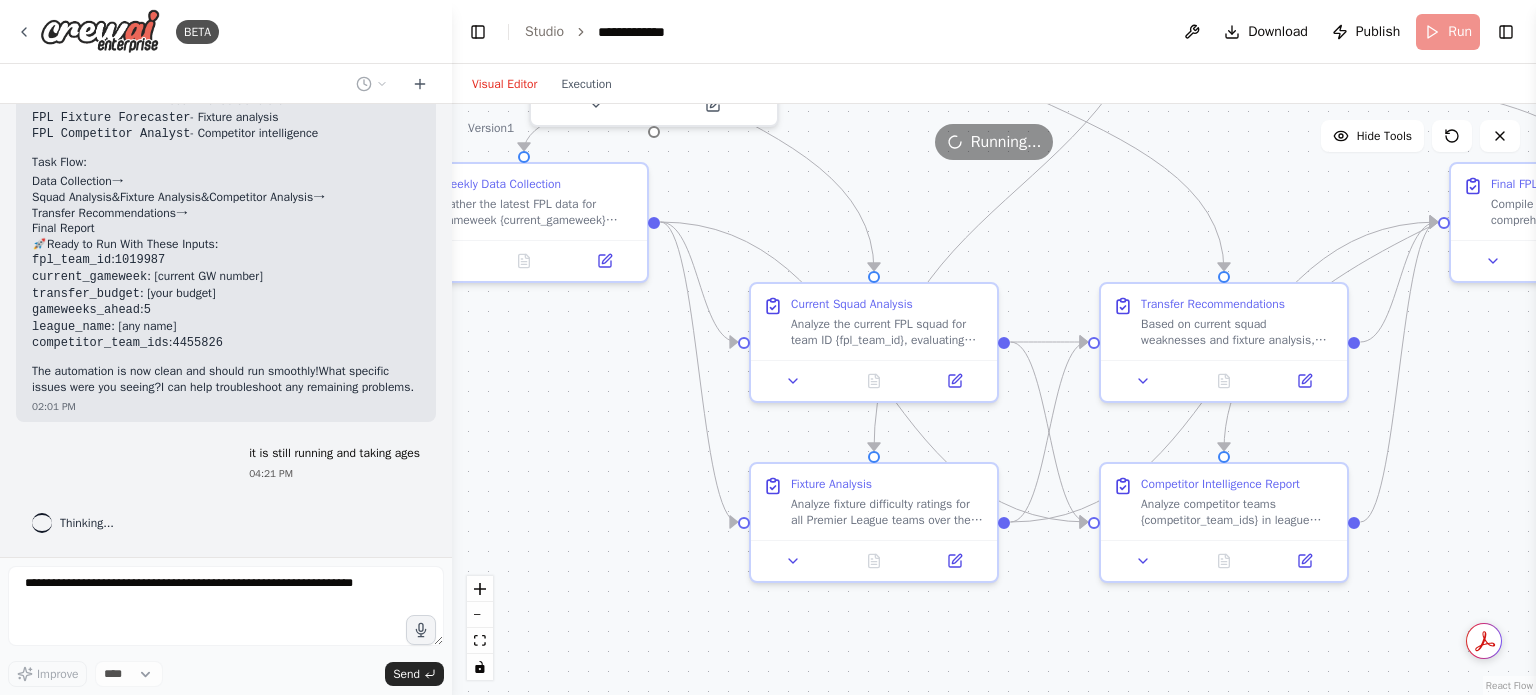 scroll, scrollTop: 11931, scrollLeft: 0, axis: vertical 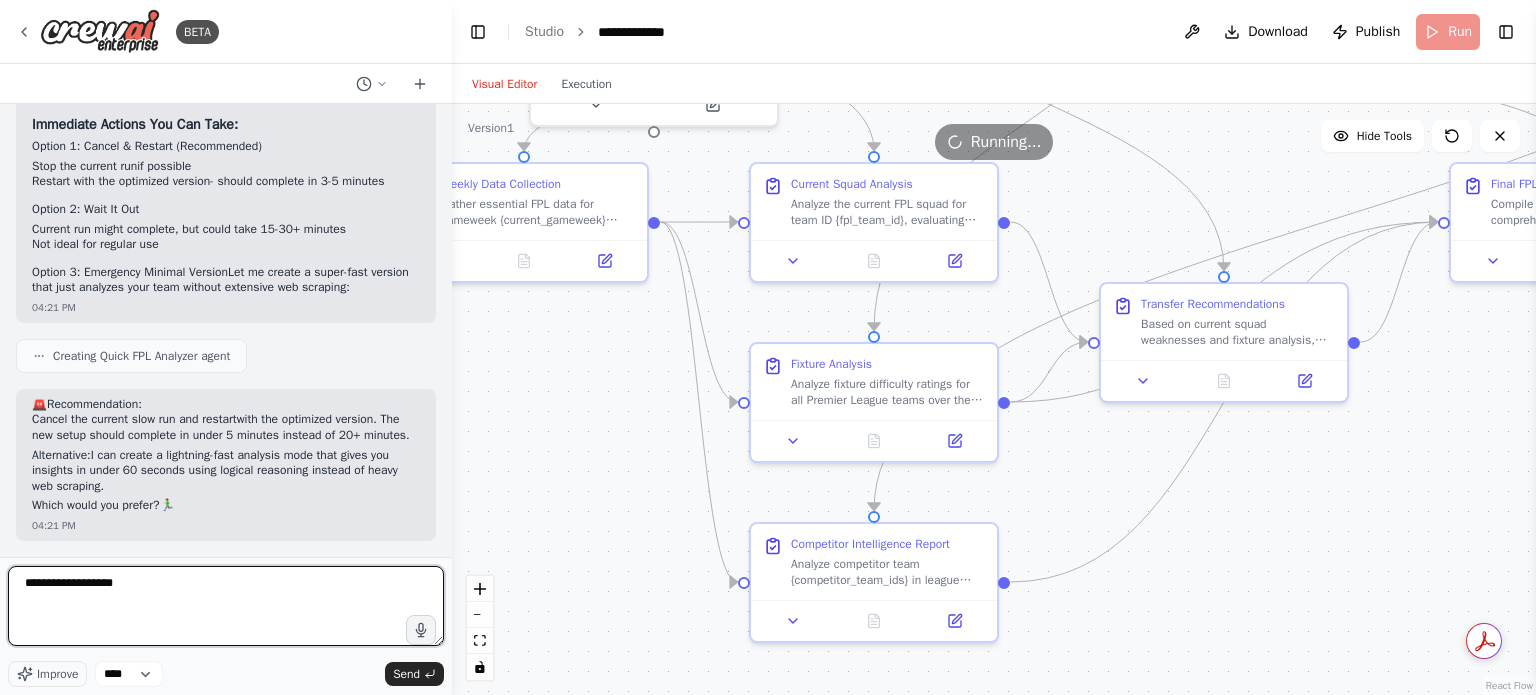 type on "**********" 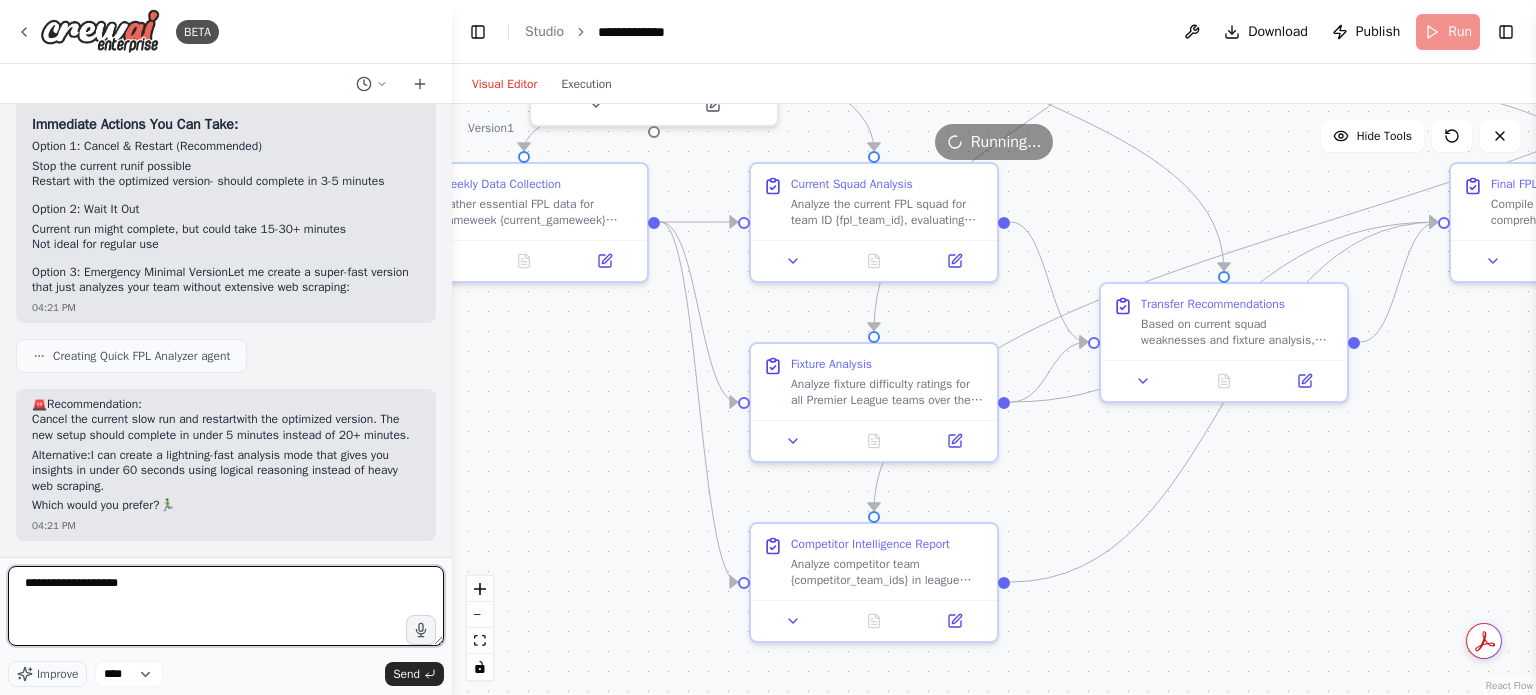 type 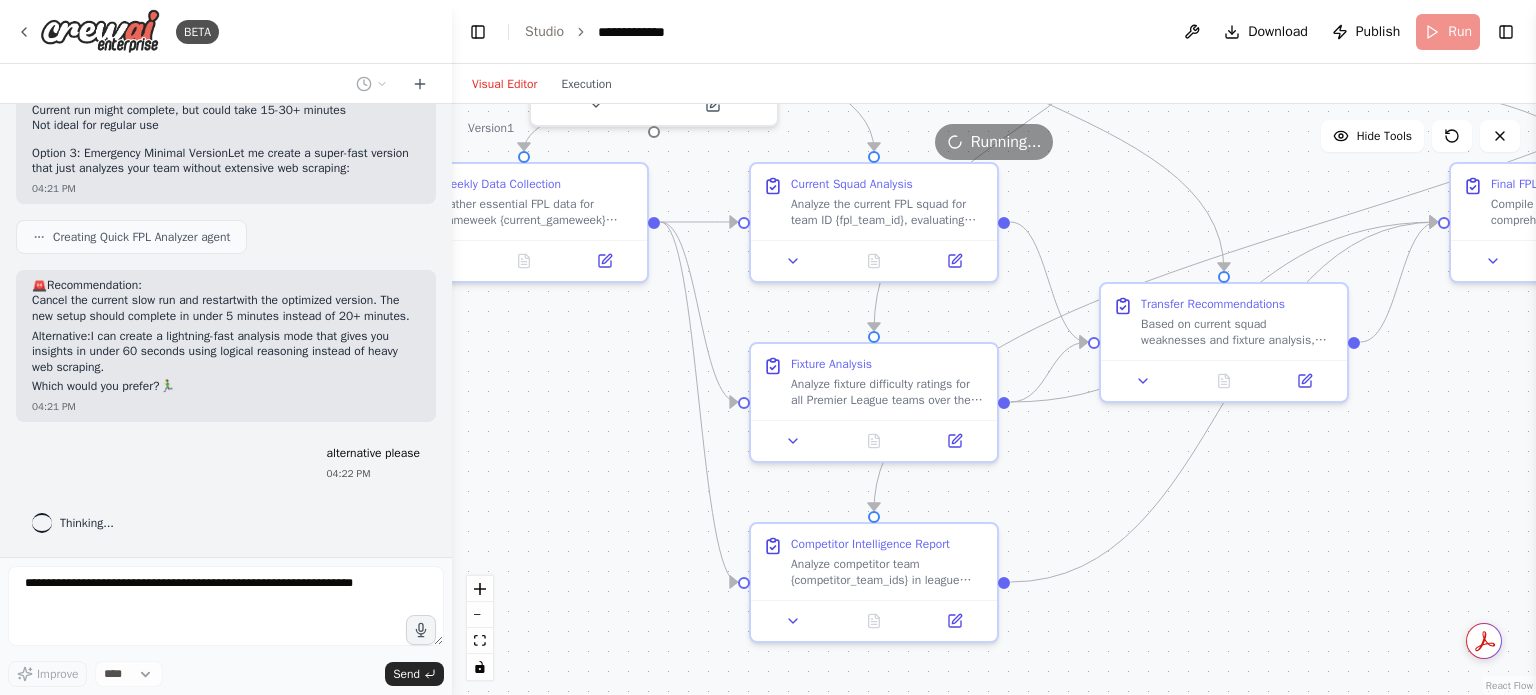 scroll, scrollTop: 12853, scrollLeft: 0, axis: vertical 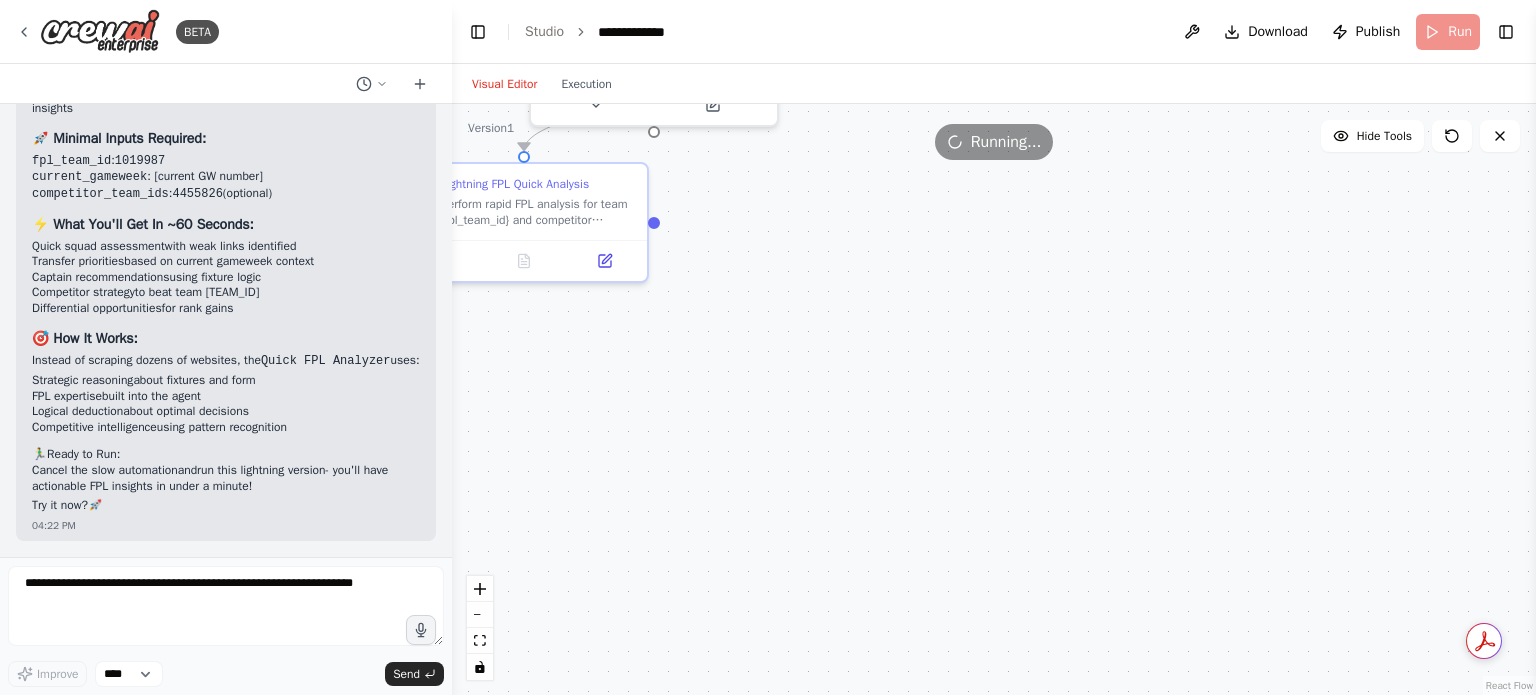 click on "**********" at bounding box center [994, 32] 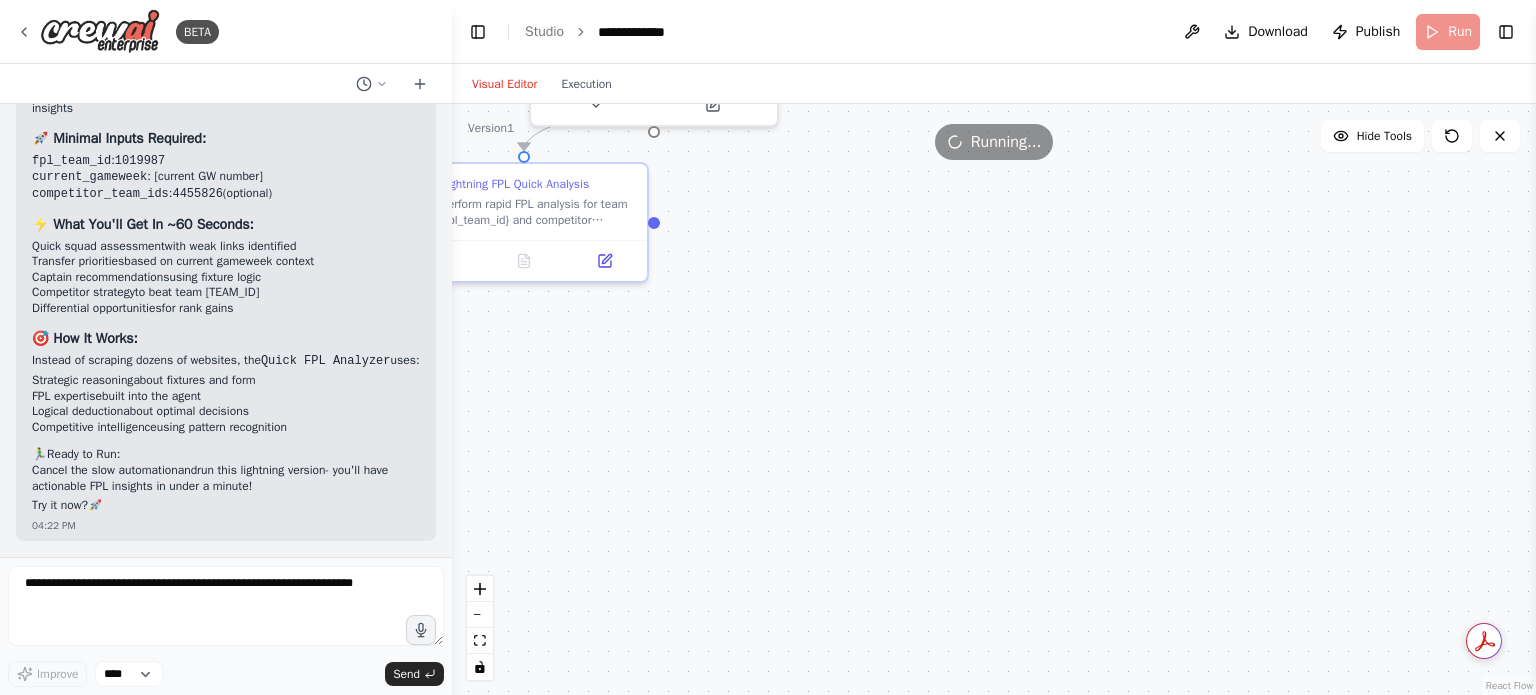 click on ".deletable-edge-delete-btn {
width: 20px;
height: 20px;
border: 0px solid #ffffff;
color: #6b7280;
background-color: #f8fafc;
cursor: pointer;
border-radius: 50%;
font-size: 12px;
padding: 3px;
display: flex;
align-items: center;
justify-content: center;
transition: all 0.2s cubic-bezier(0.4, 0, 0.2, 1);
box-shadow: 0 2px 4px rgba(0, 0, 0, 0.1);
}
.deletable-edge-delete-btn:hover {
background-color: #ef4444;
color: #ffffff;
border-color: #dc2626;
transform: scale(1.1);
box-shadow: 0 4px 12px rgba(239, 68, 68, 0.4);
}
.deletable-edge-delete-btn:active {
transform: scale(0.95);
box-shadow: 0 2px 4px rgba(239, 68, 68, 0.3);
}
FPL Team Analyzer gpt-4o-mini Read website content FPL Transfer Guru" at bounding box center (994, 399) 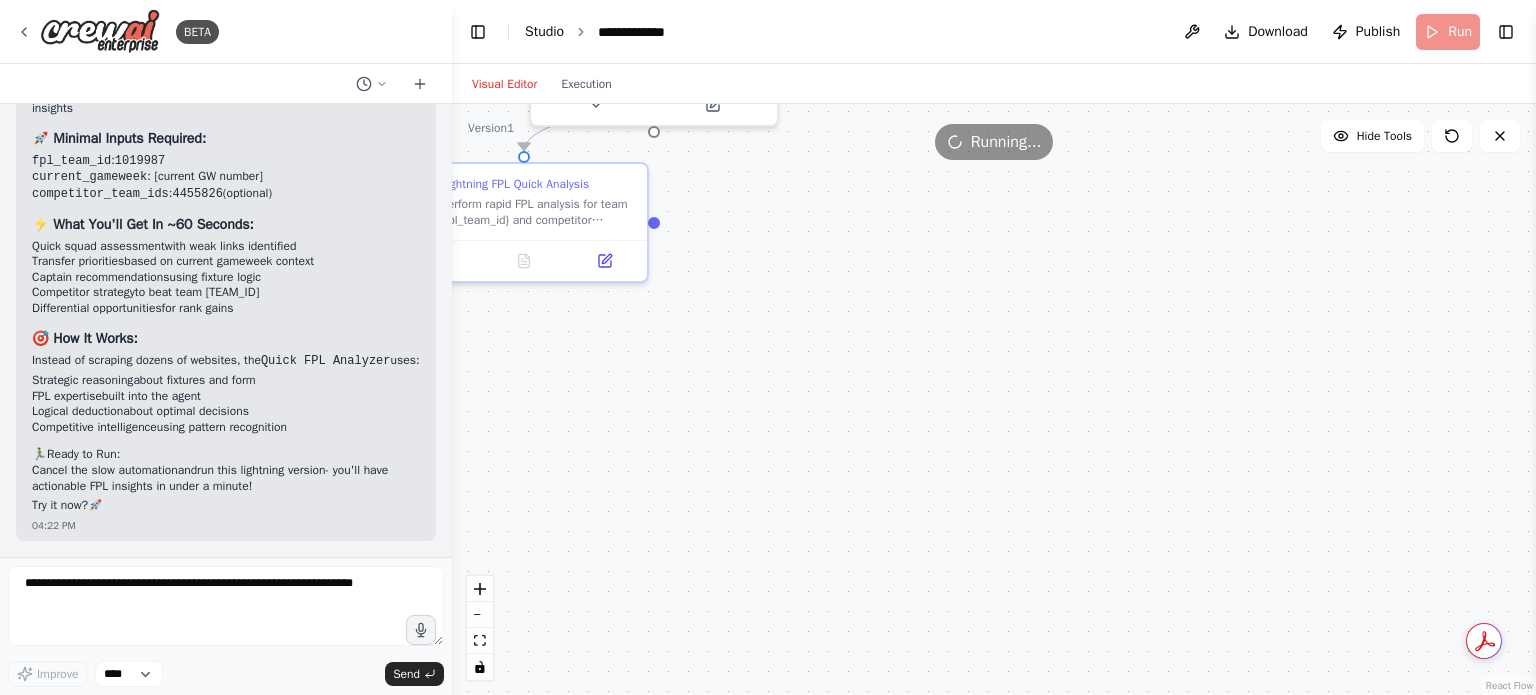 click on "Studio" at bounding box center [544, 31] 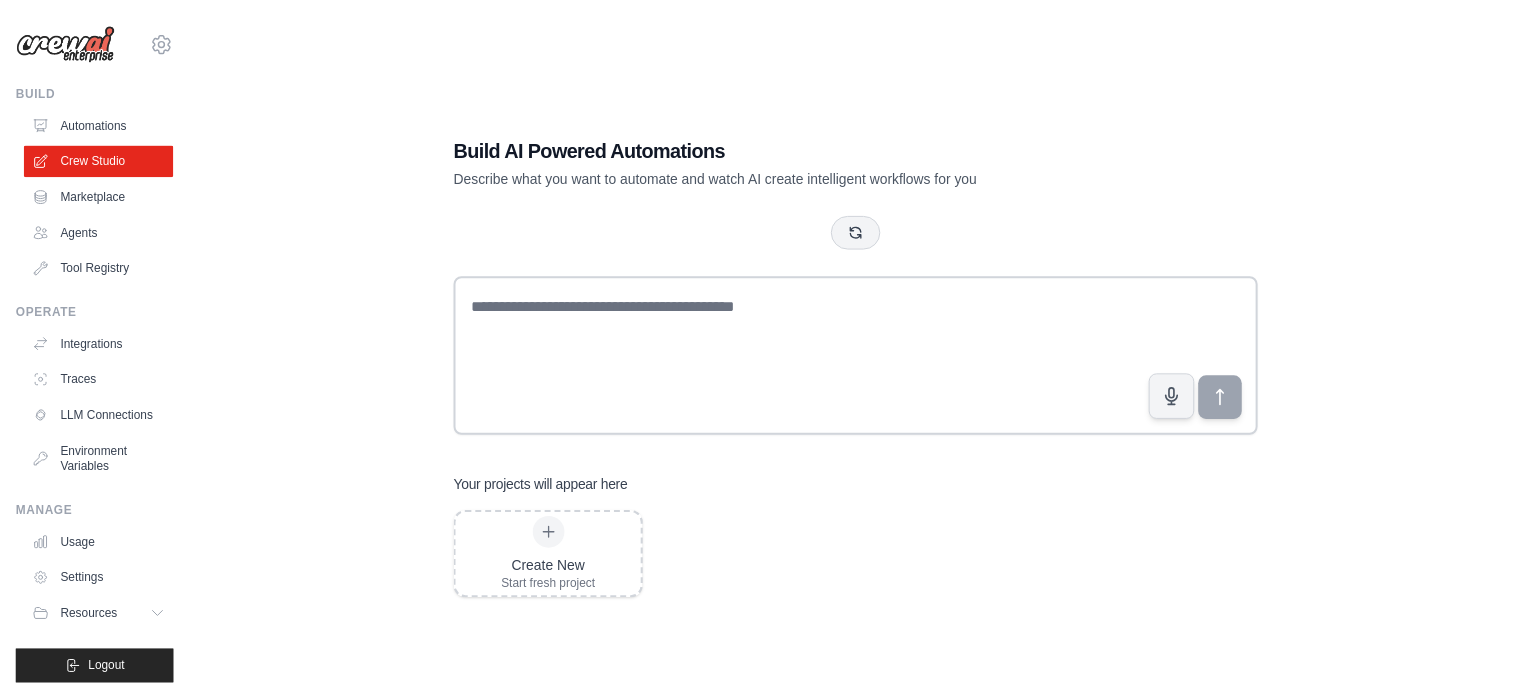 scroll, scrollTop: 0, scrollLeft: 0, axis: both 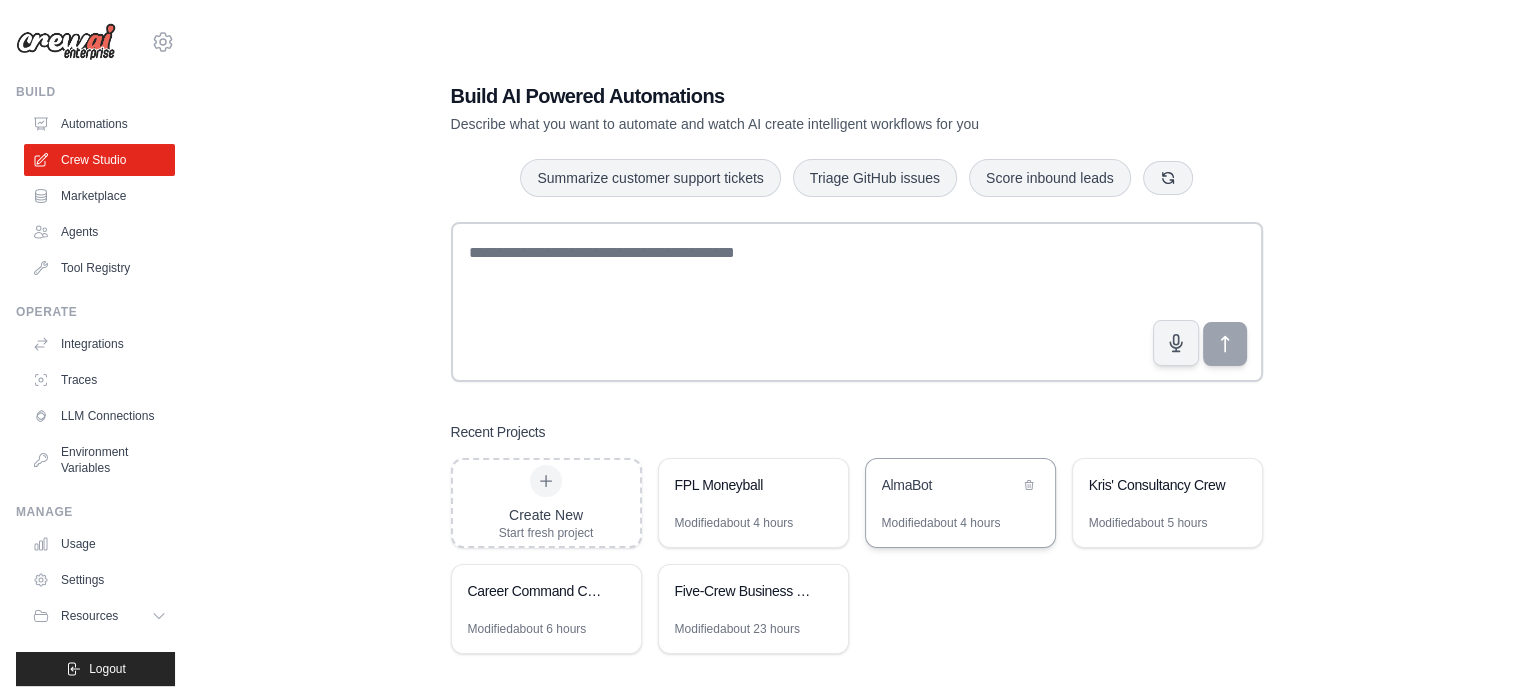 click on "AlmaBot" at bounding box center (960, 487) 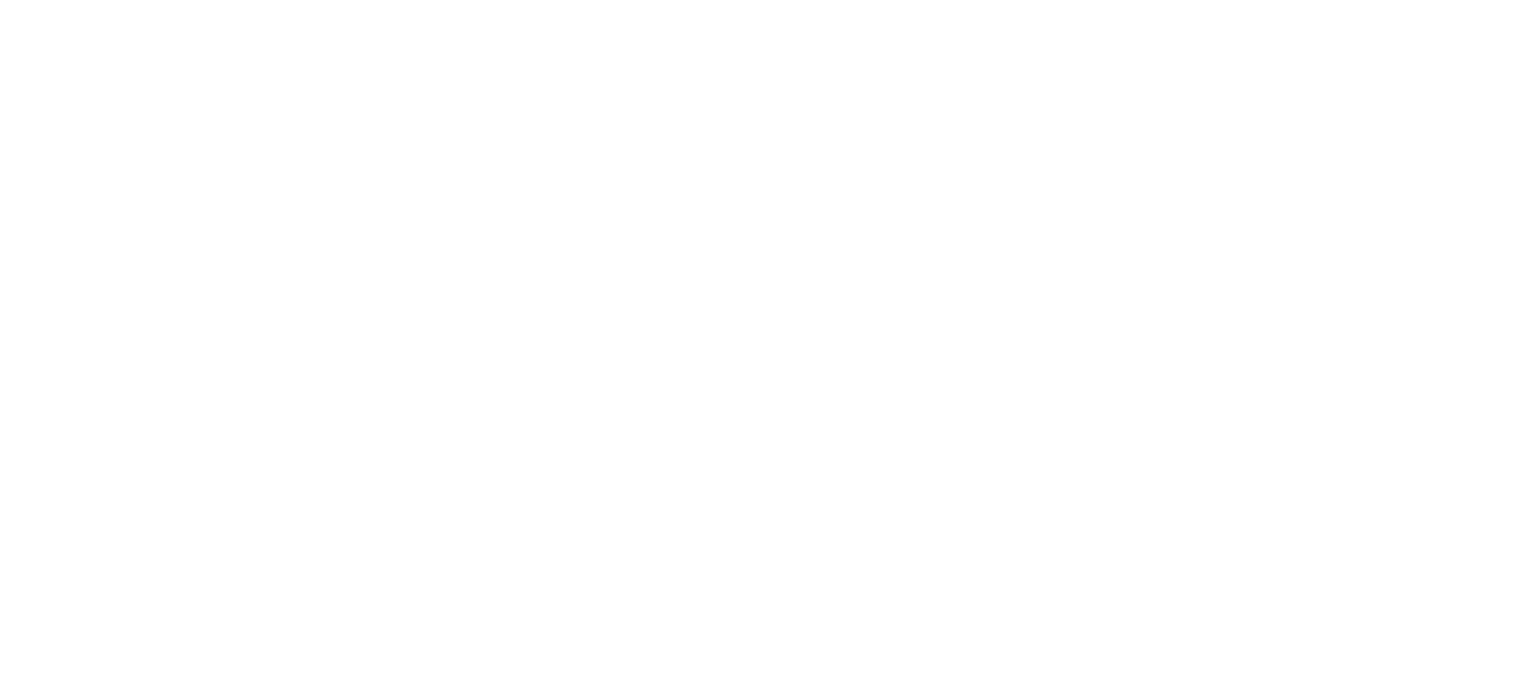 scroll, scrollTop: 0, scrollLeft: 0, axis: both 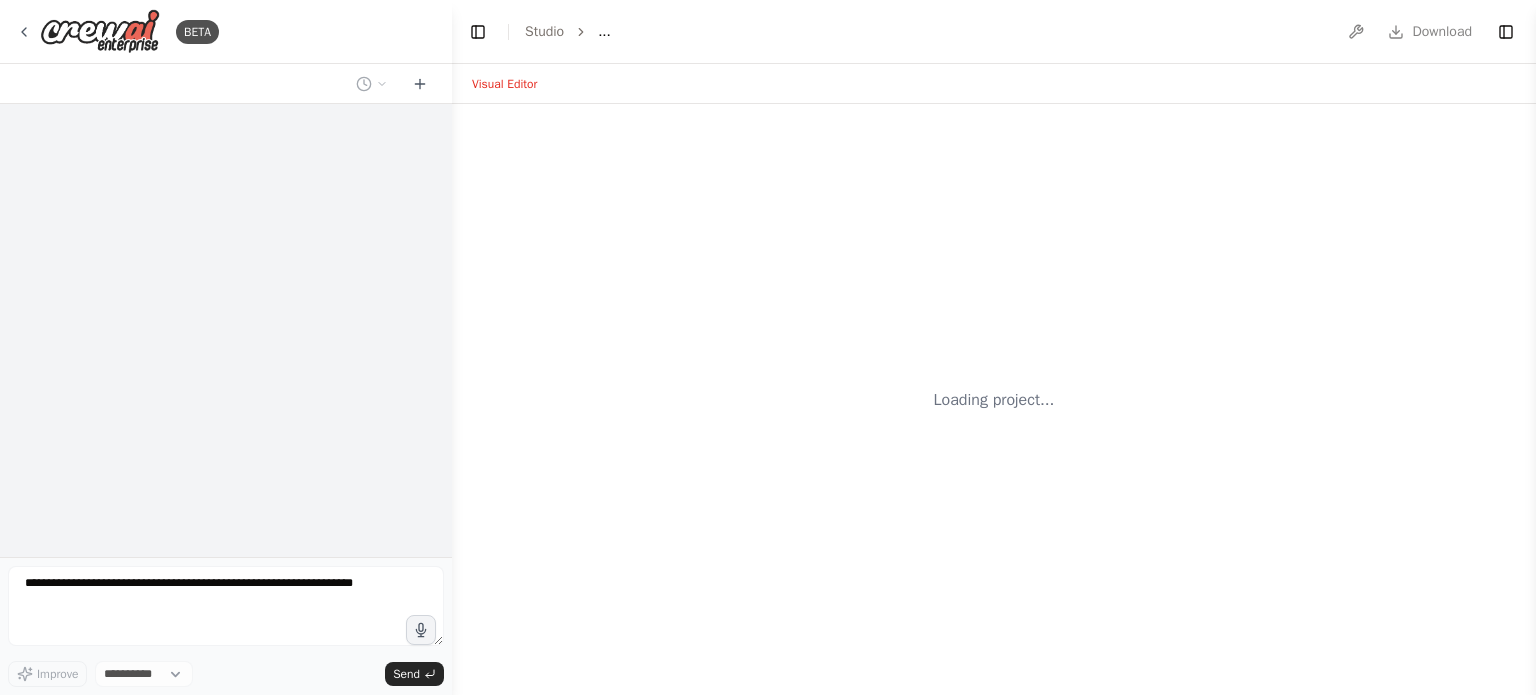 select on "****" 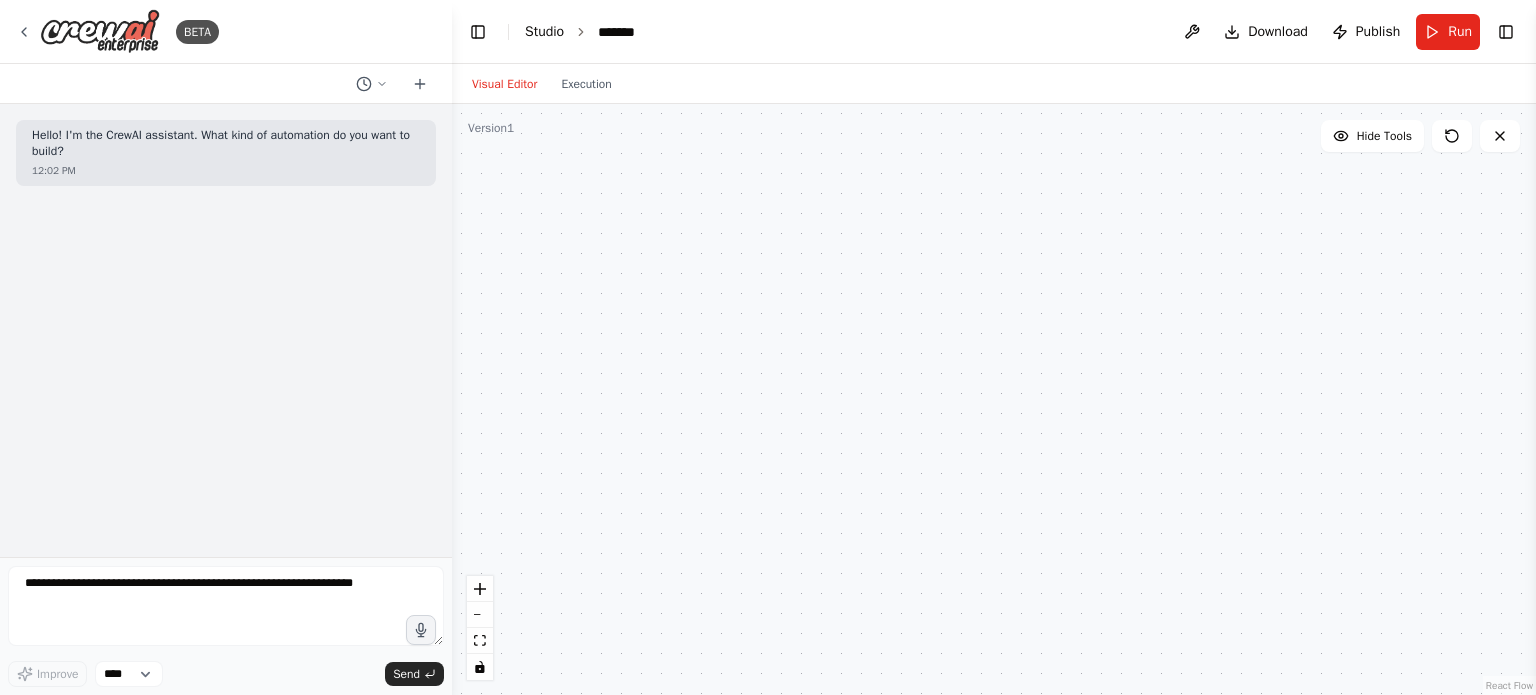 click on "Studio" at bounding box center [544, 31] 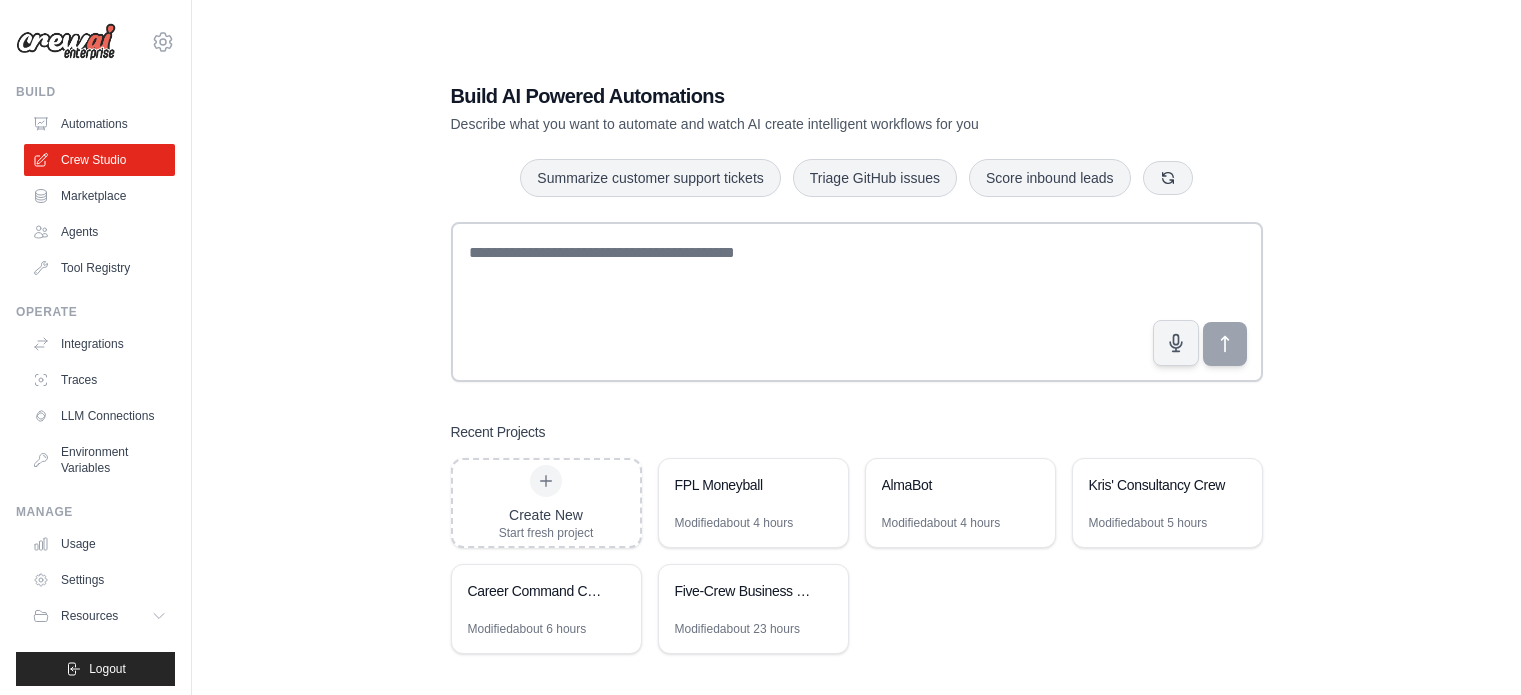 scroll, scrollTop: 0, scrollLeft: 0, axis: both 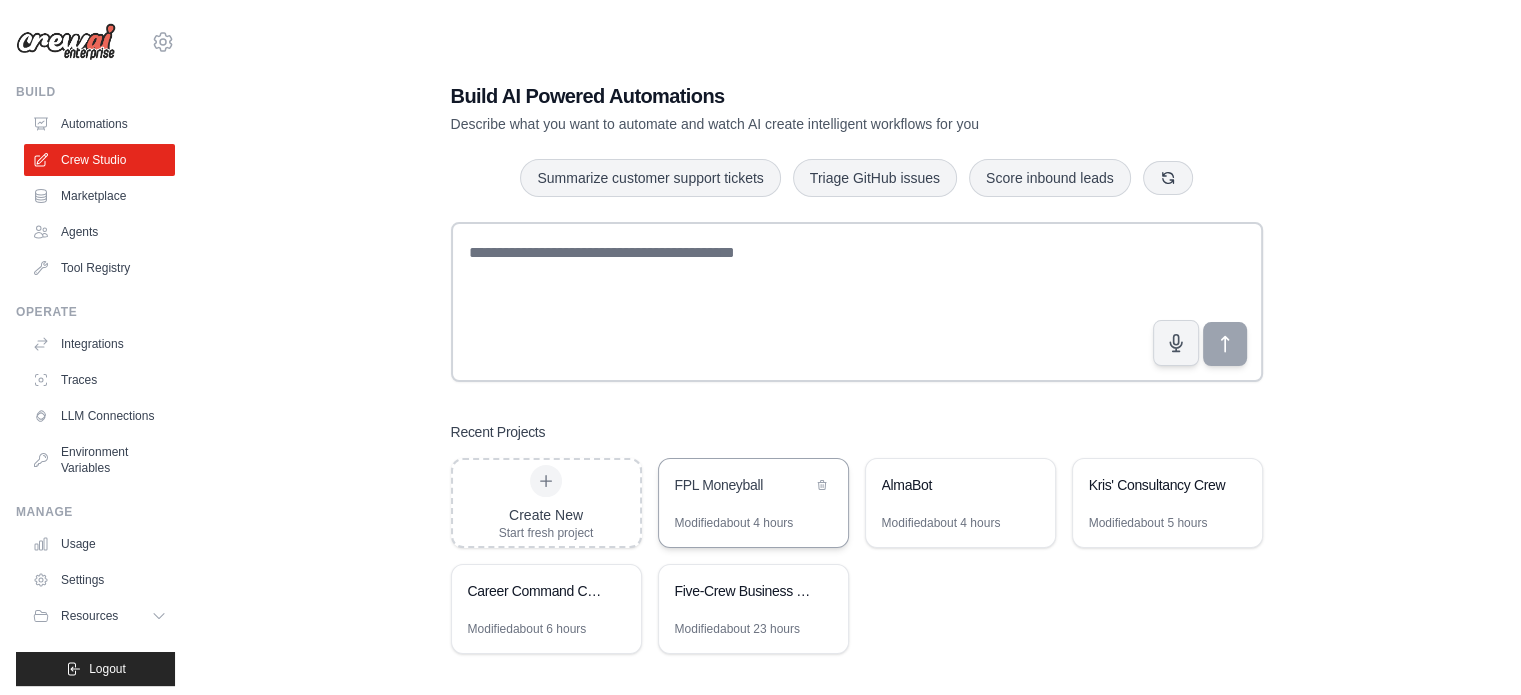 click on "FPL Moneyball" at bounding box center (743, 487) 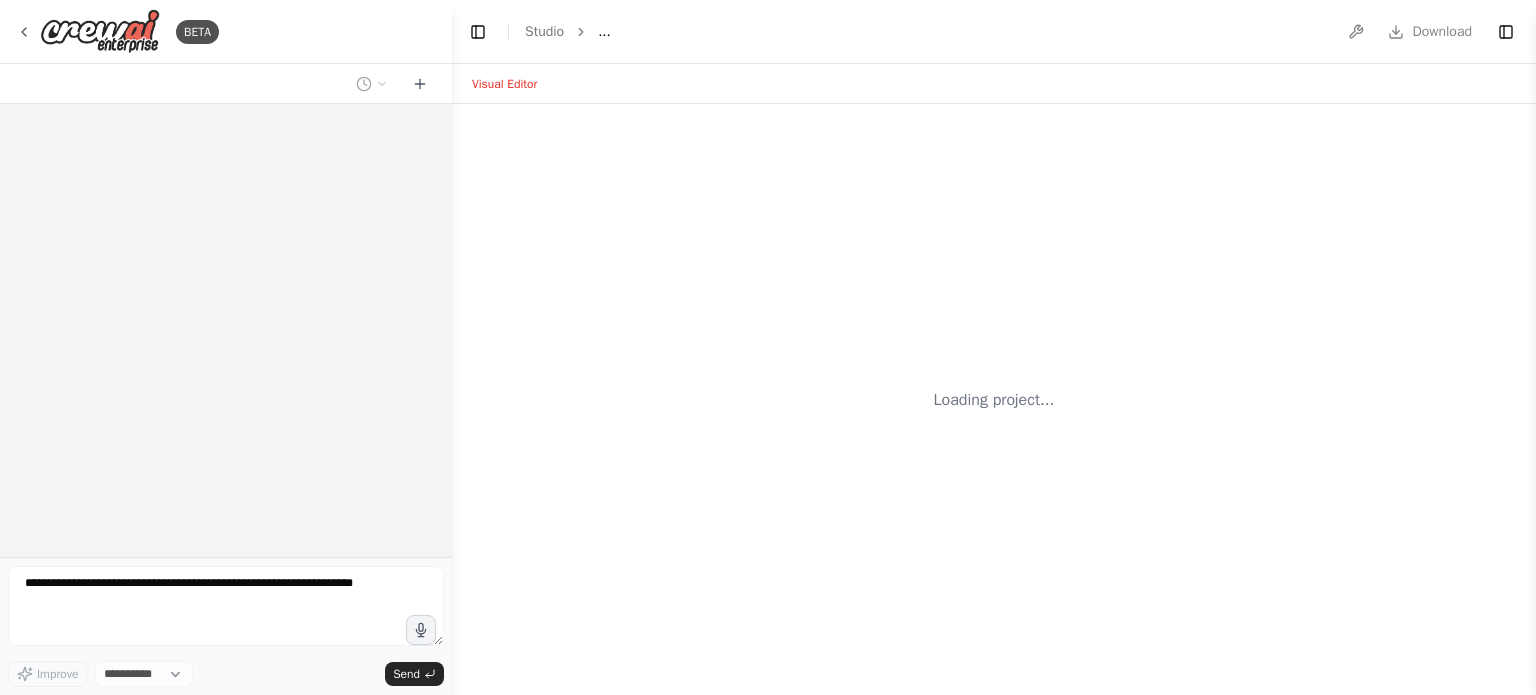 scroll, scrollTop: 0, scrollLeft: 0, axis: both 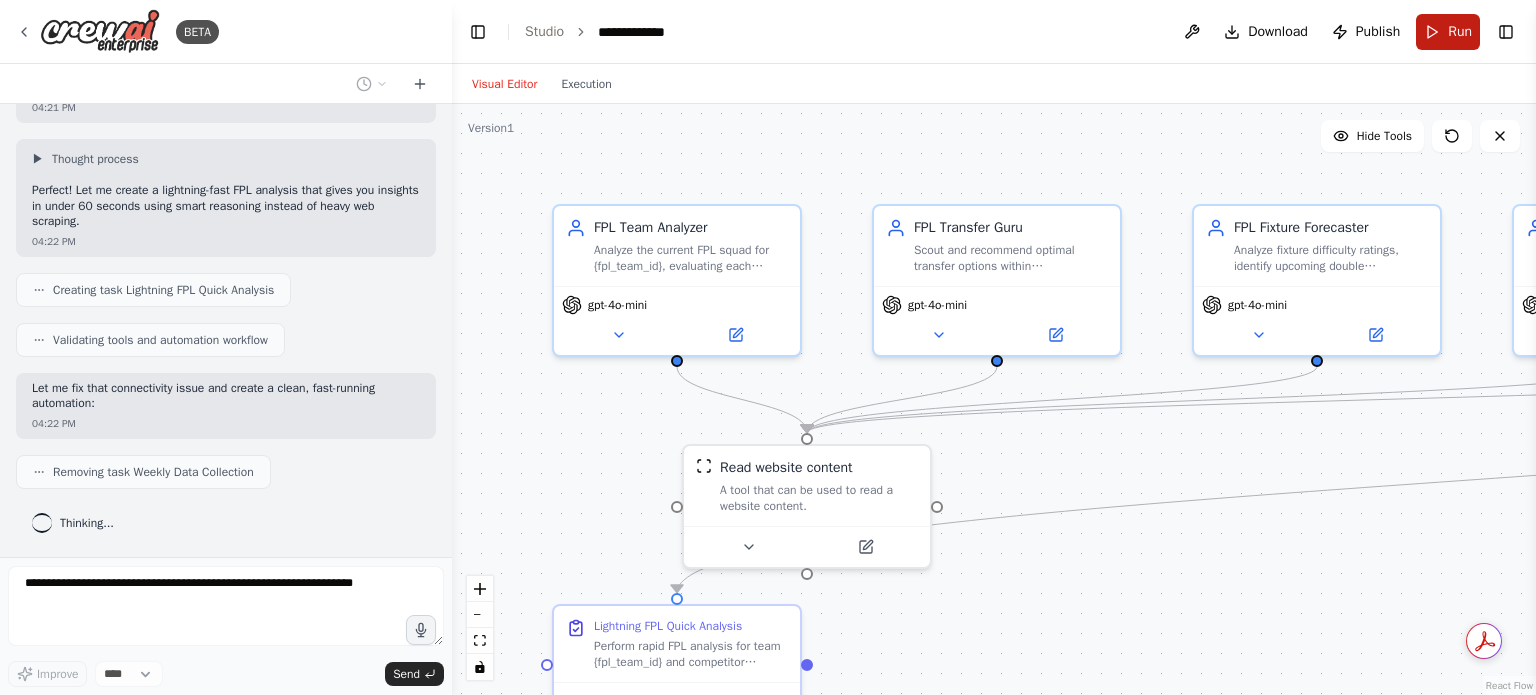 click on "Run" at bounding box center [1448, 32] 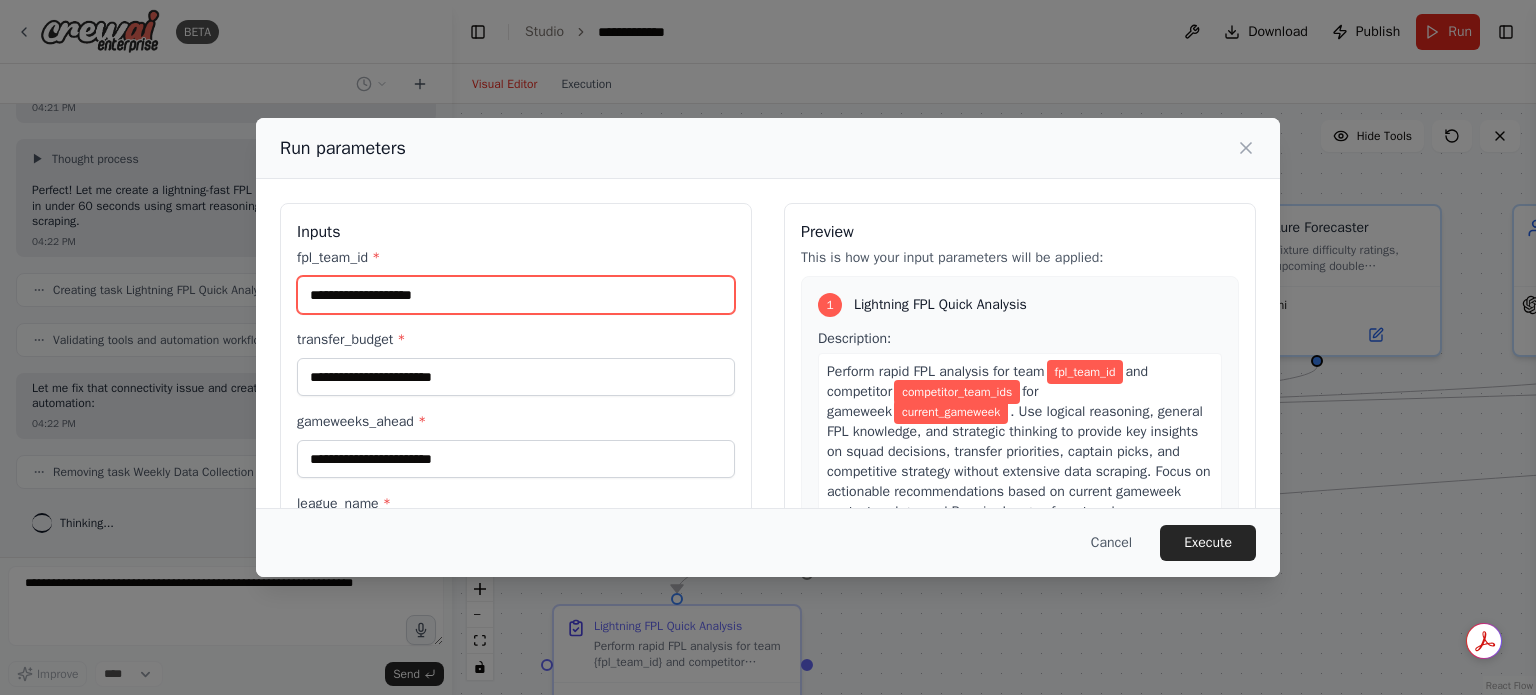 click on "fpl_team_id *" at bounding box center (516, 295) 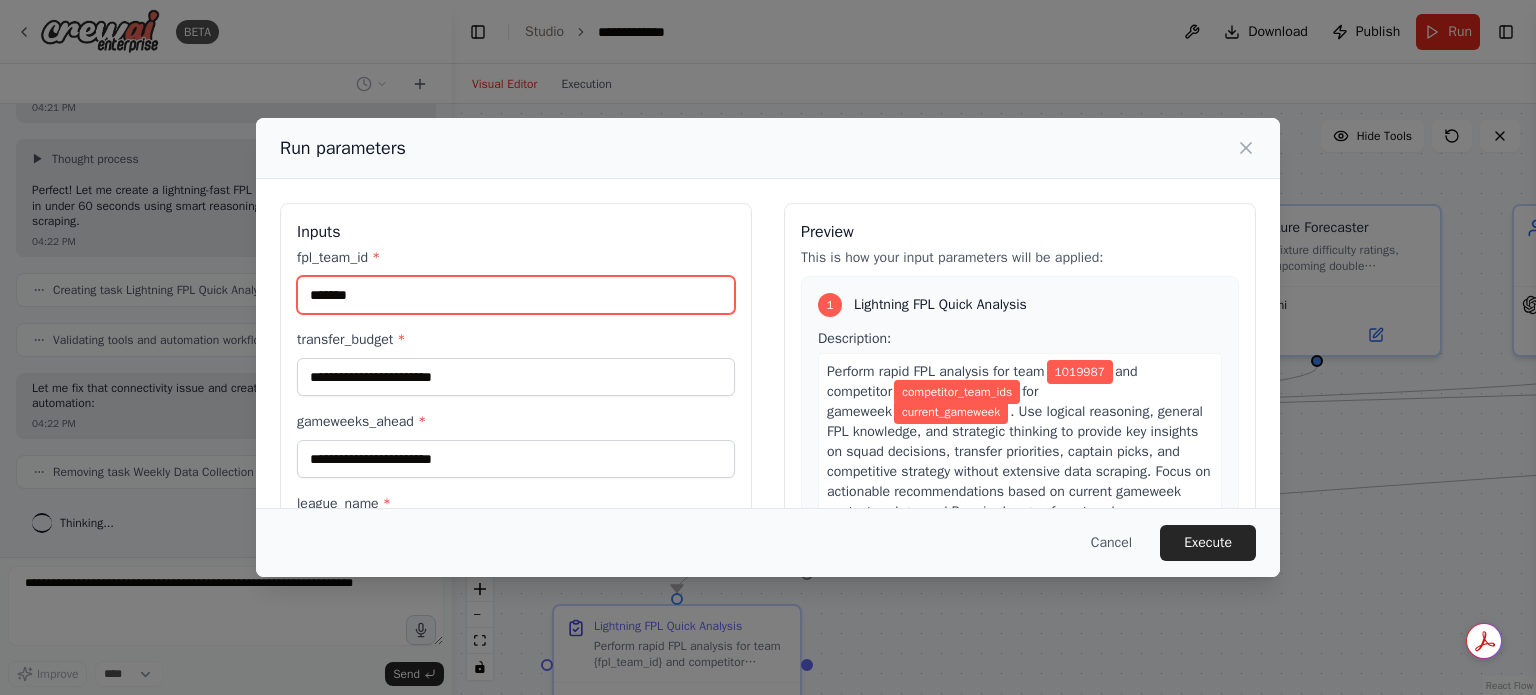 type on "*******" 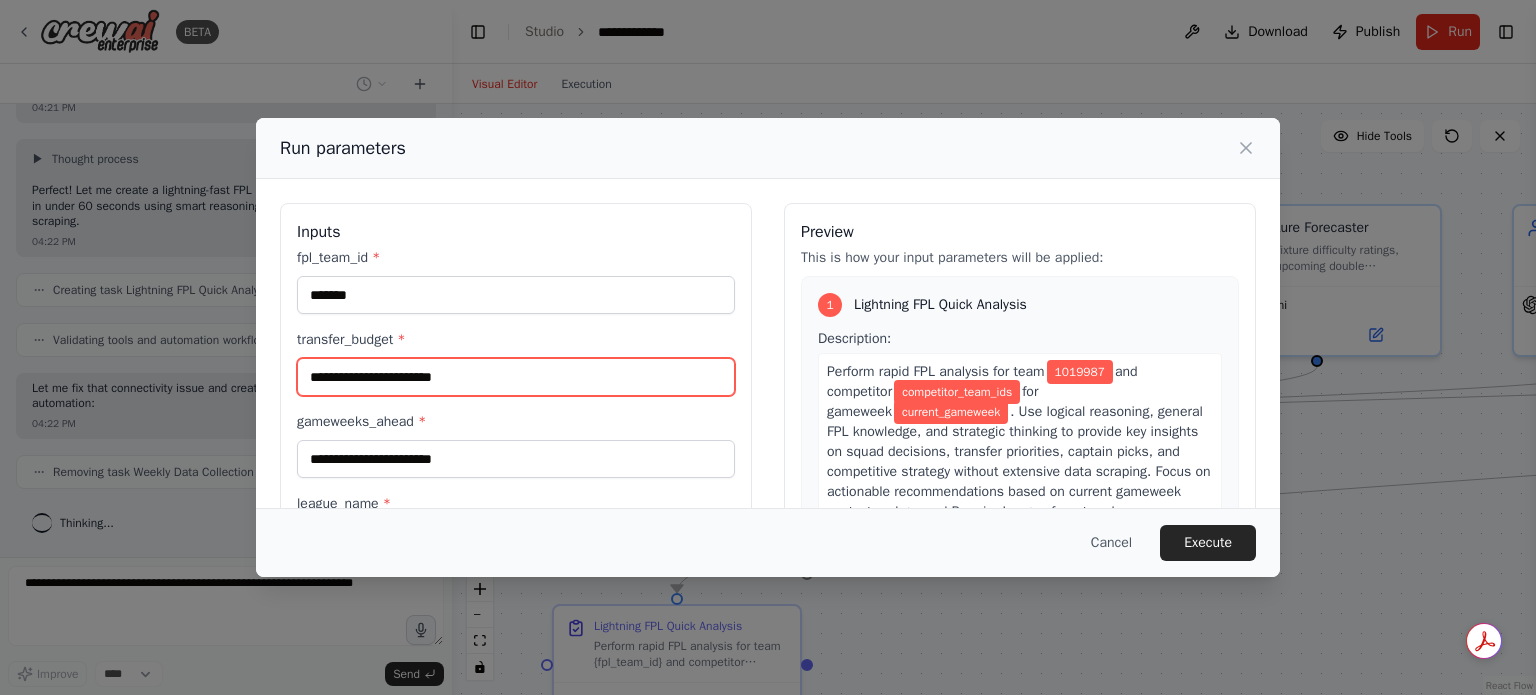 click on "transfer_budget *" at bounding box center [516, 377] 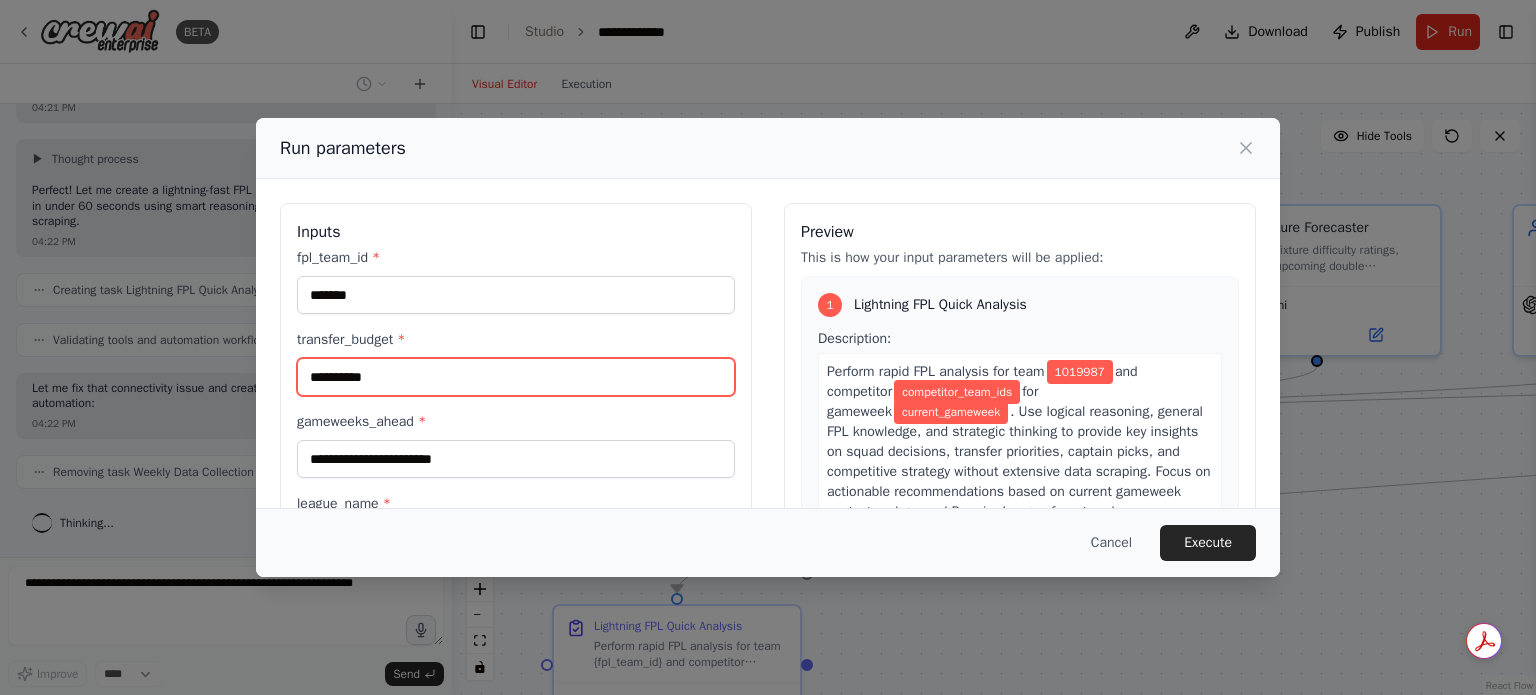 type on "**********" 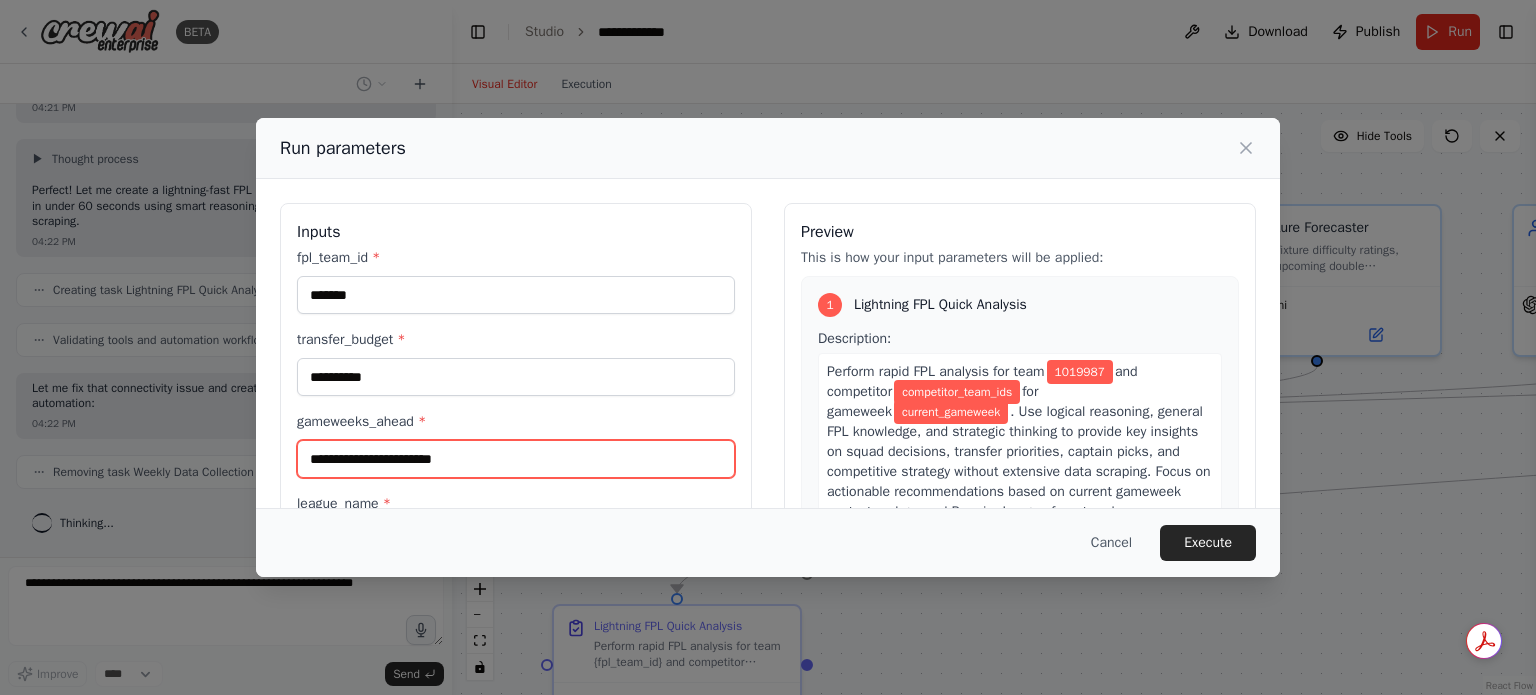 click on "gameweeks_ahead *" at bounding box center (516, 459) 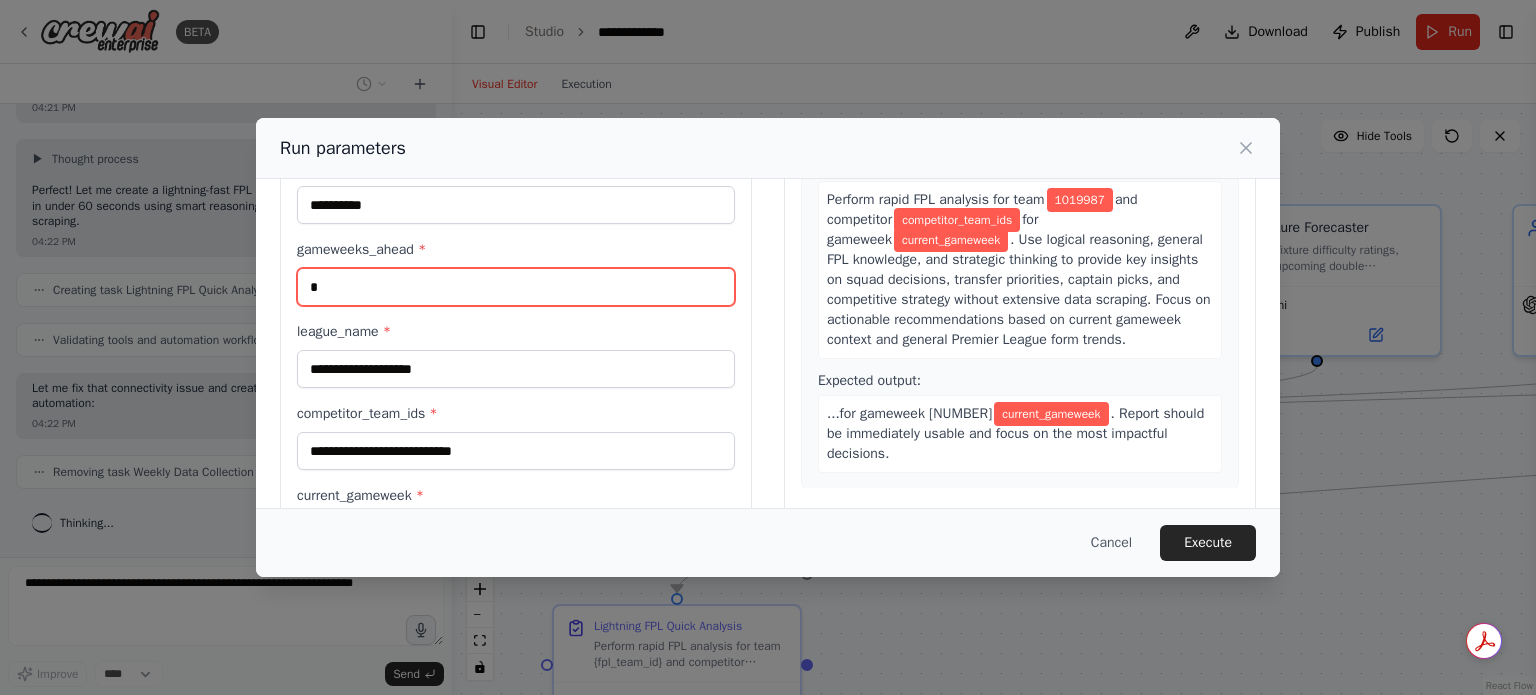 scroll, scrollTop: 175, scrollLeft: 0, axis: vertical 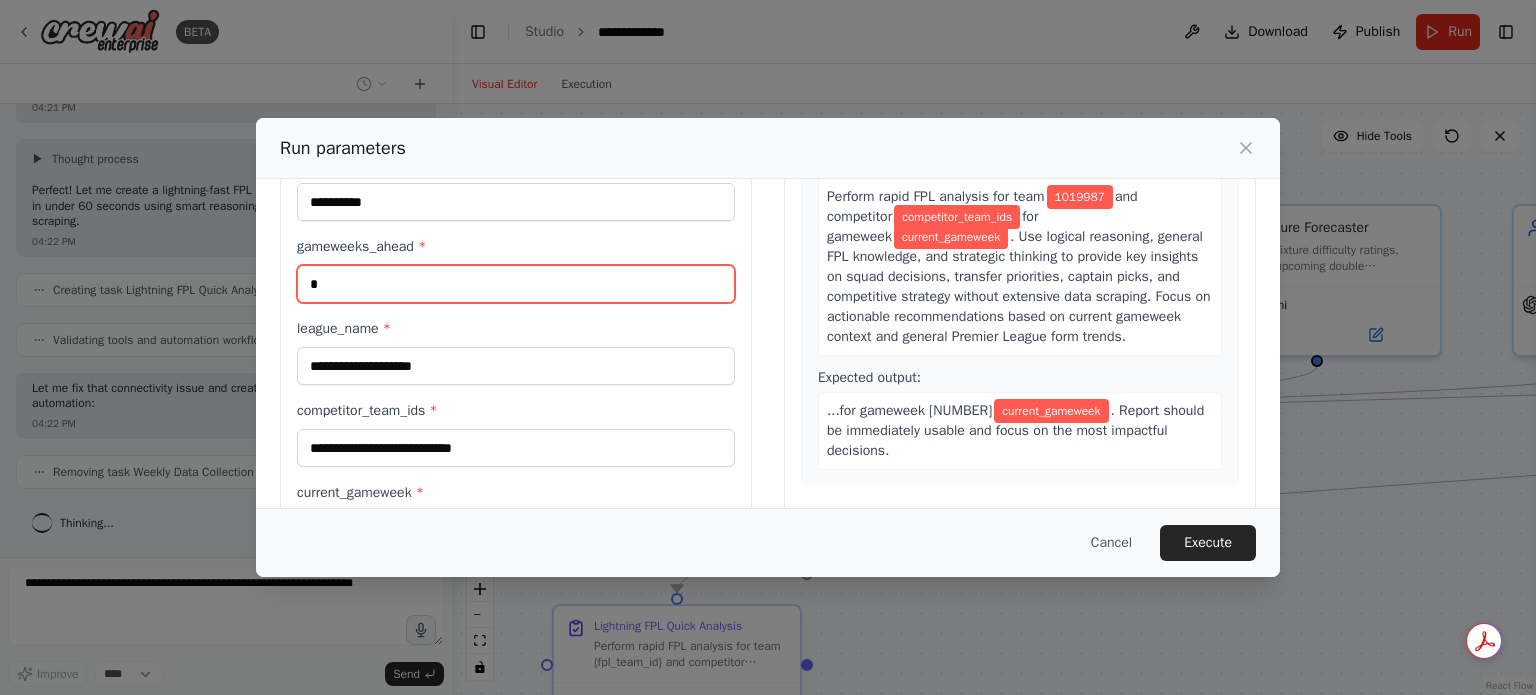 type on "*" 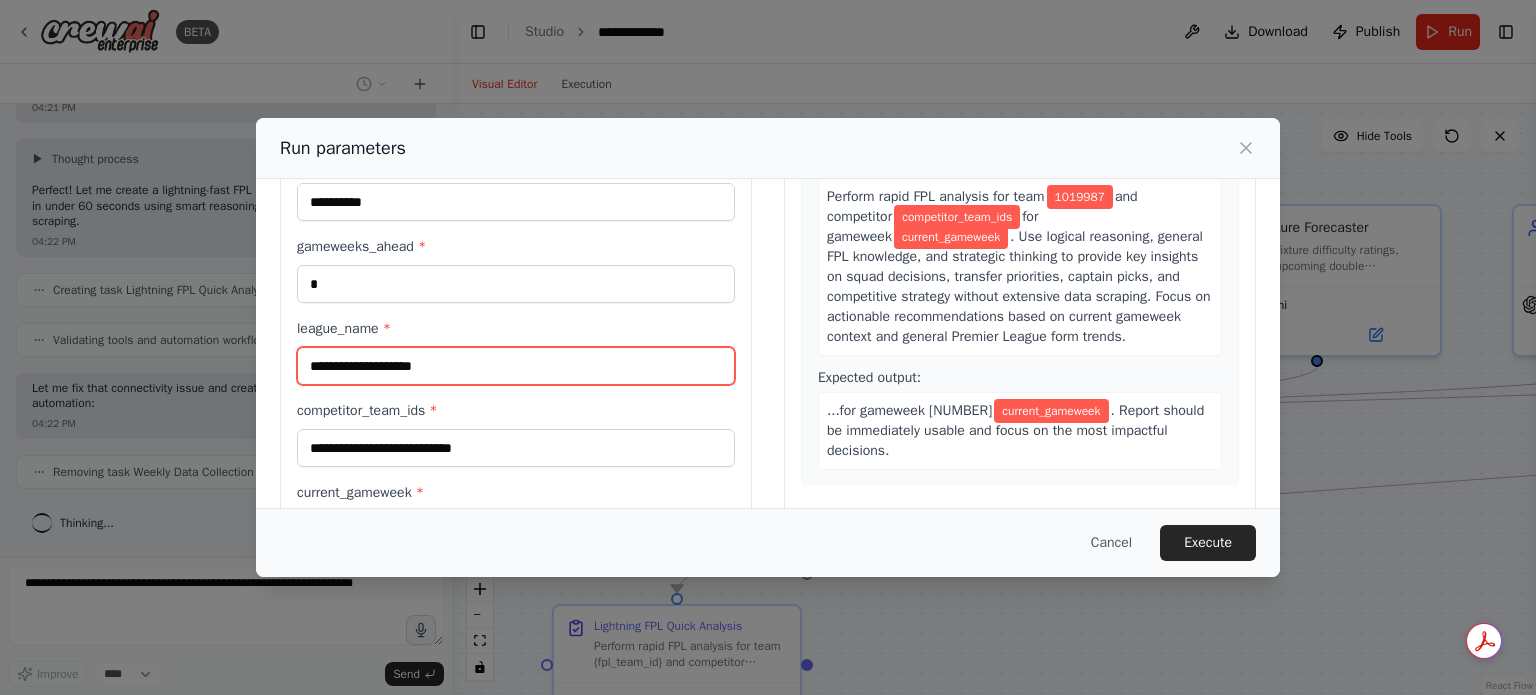 click on "league_name *" at bounding box center [516, 366] 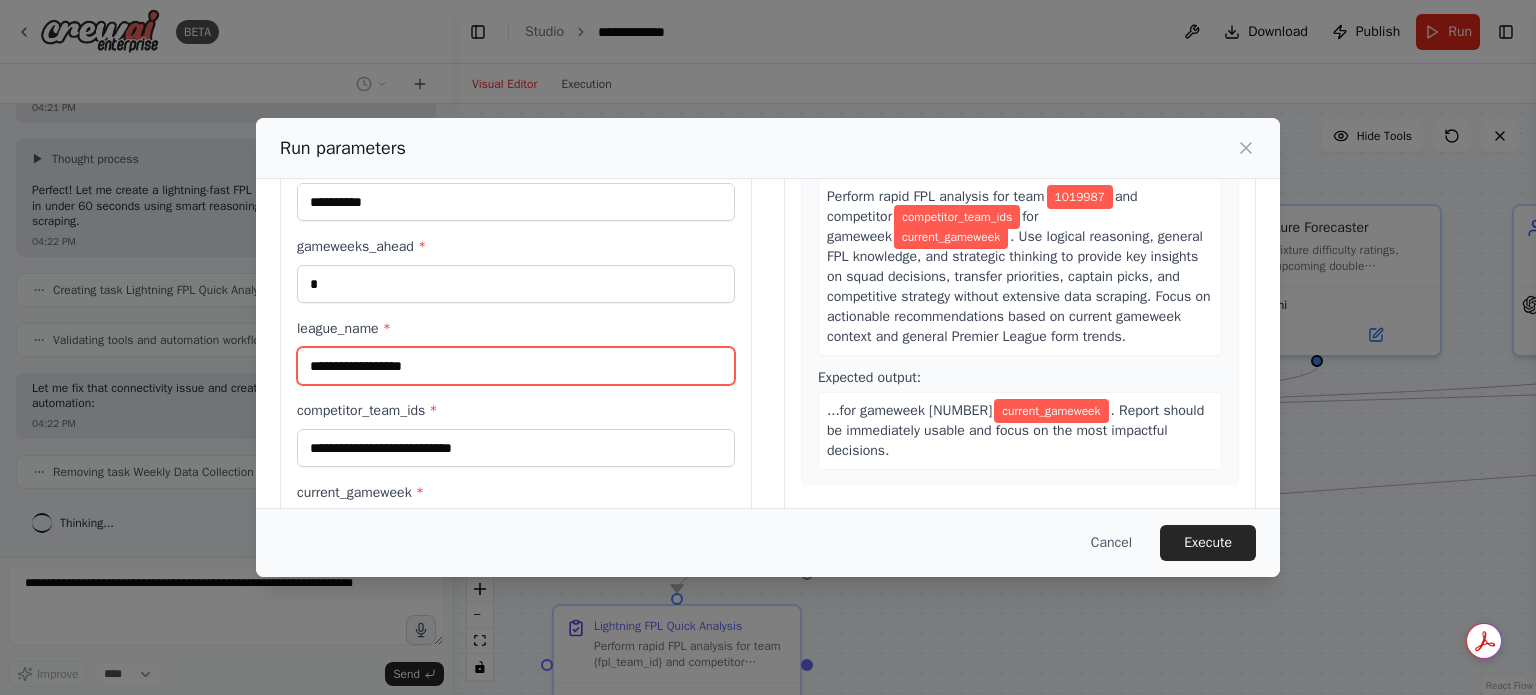 type on "**********" 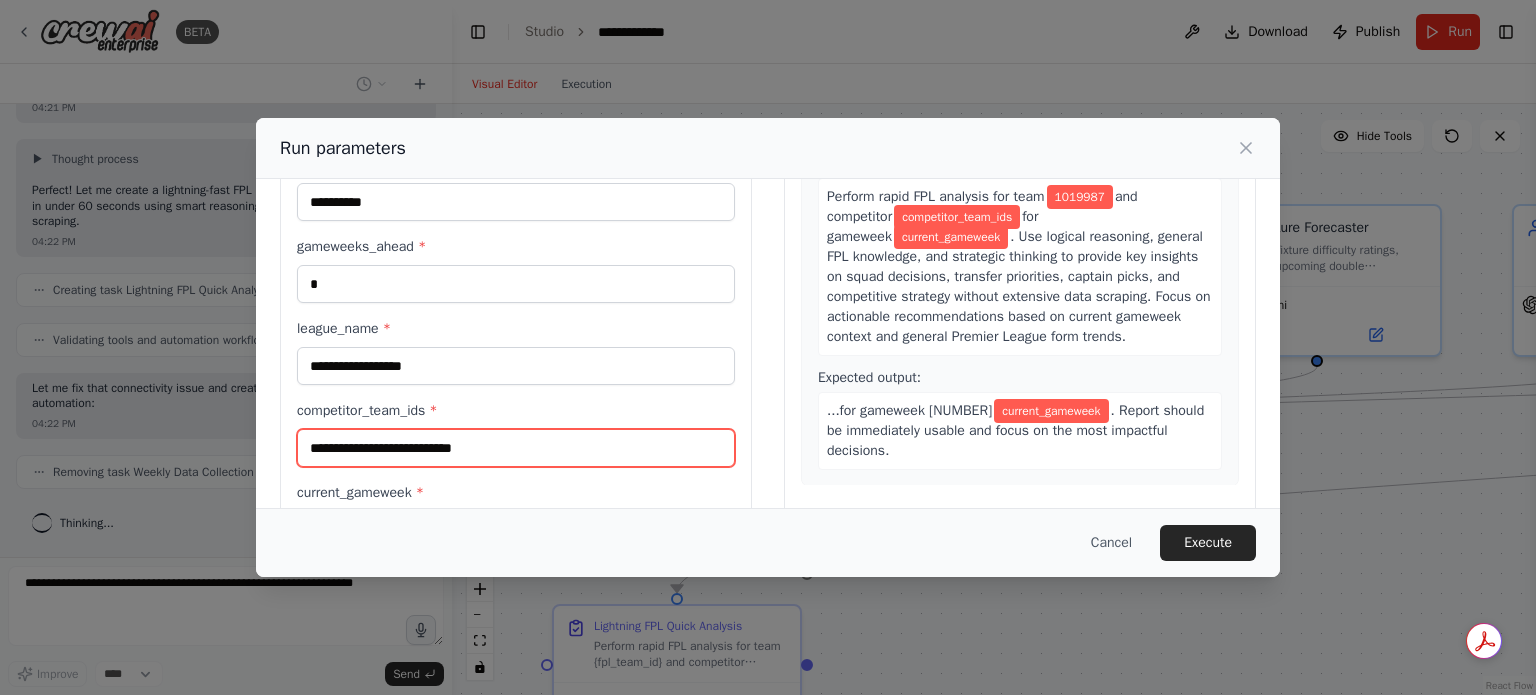 click on "competitor_team_ids *" at bounding box center [516, 448] 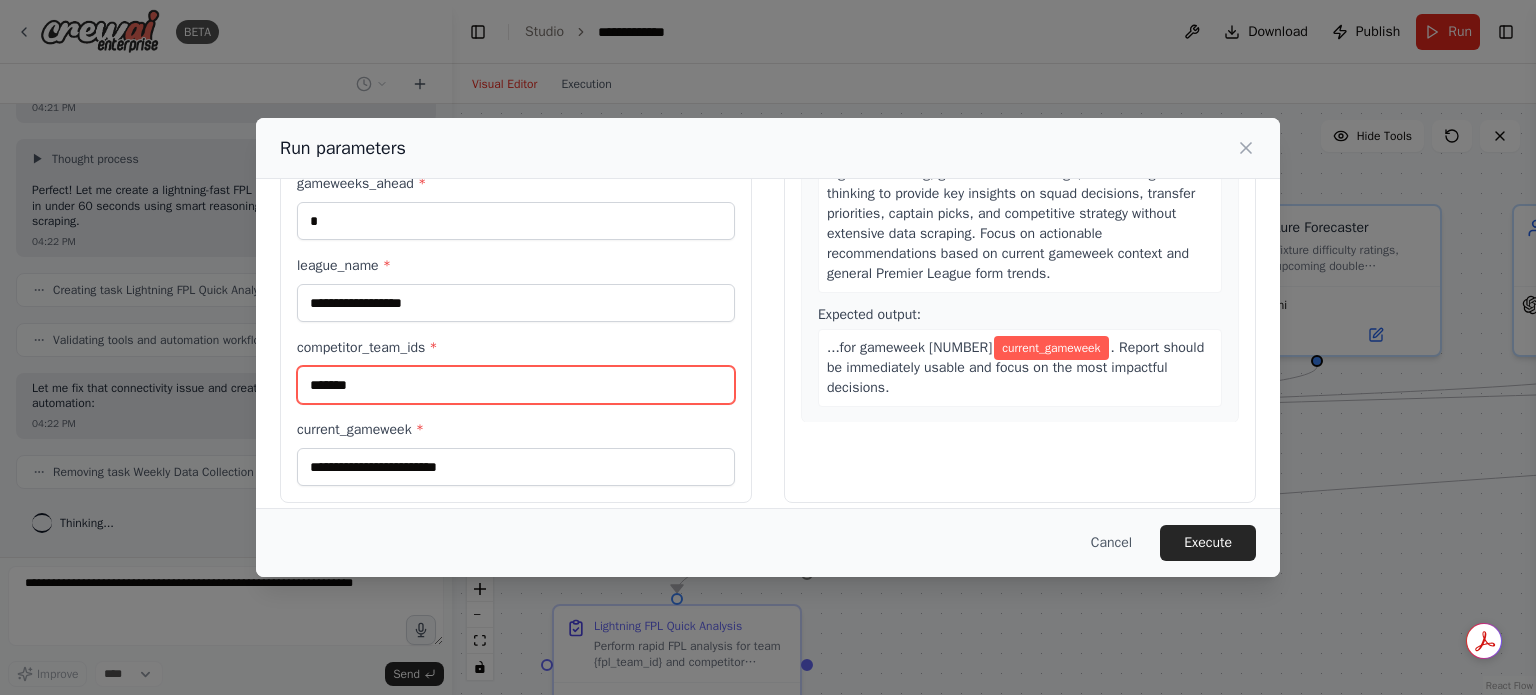 scroll, scrollTop: 253, scrollLeft: 0, axis: vertical 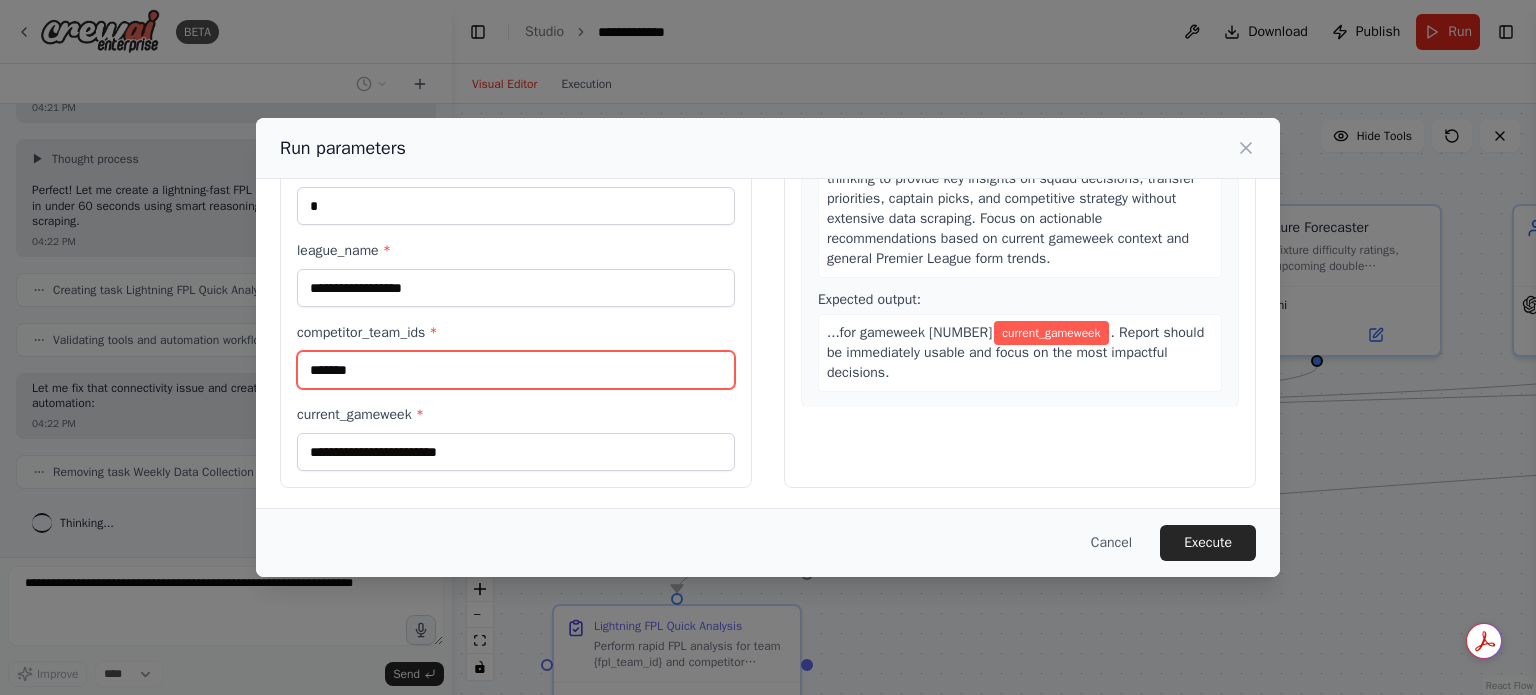 type on "*******" 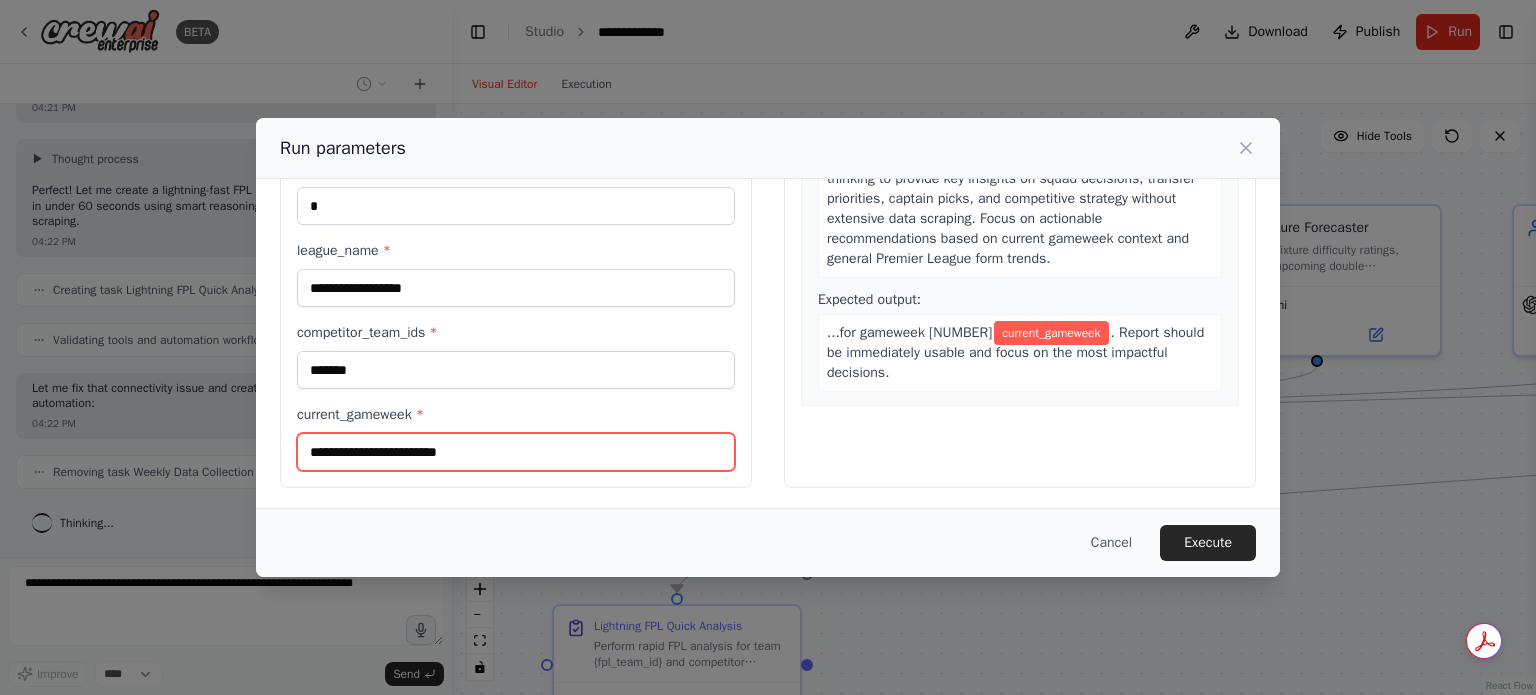 click on "current_gameweek *" at bounding box center [516, 452] 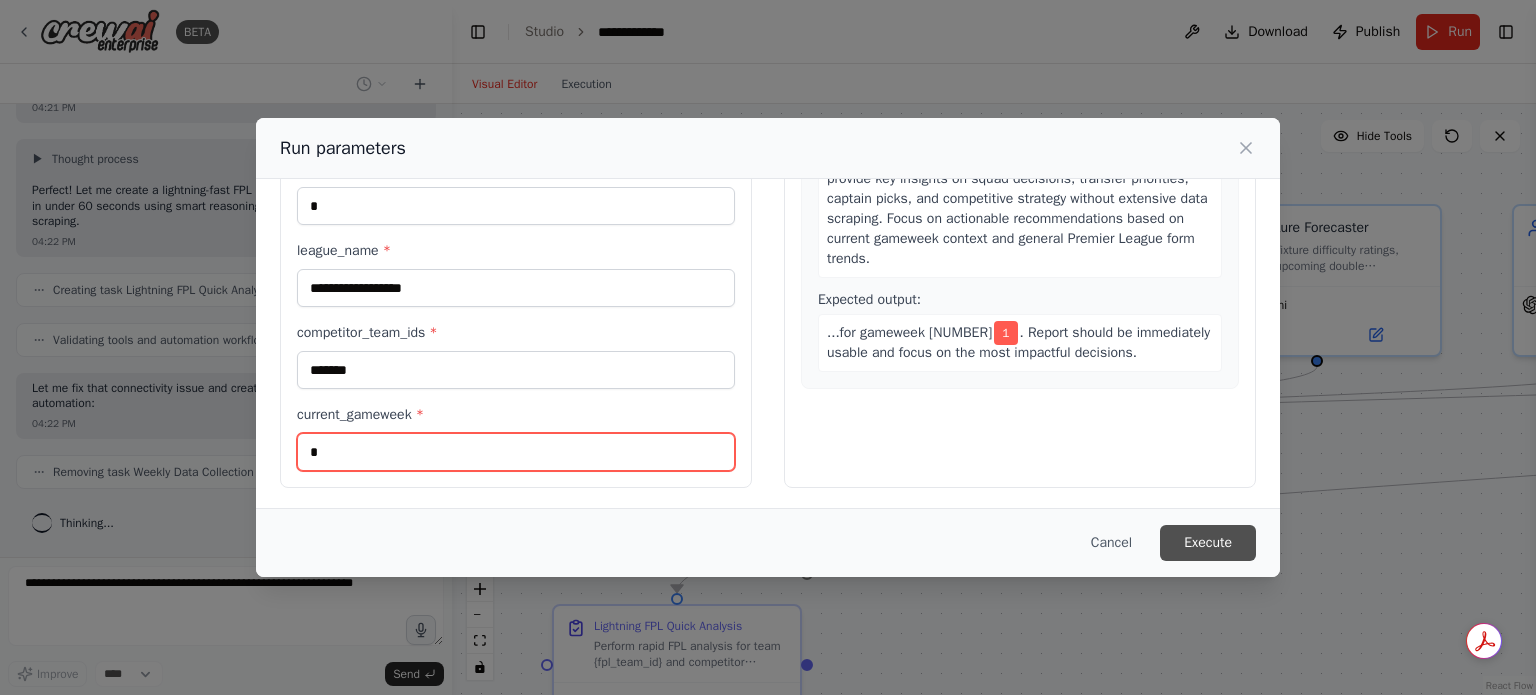 type on "*" 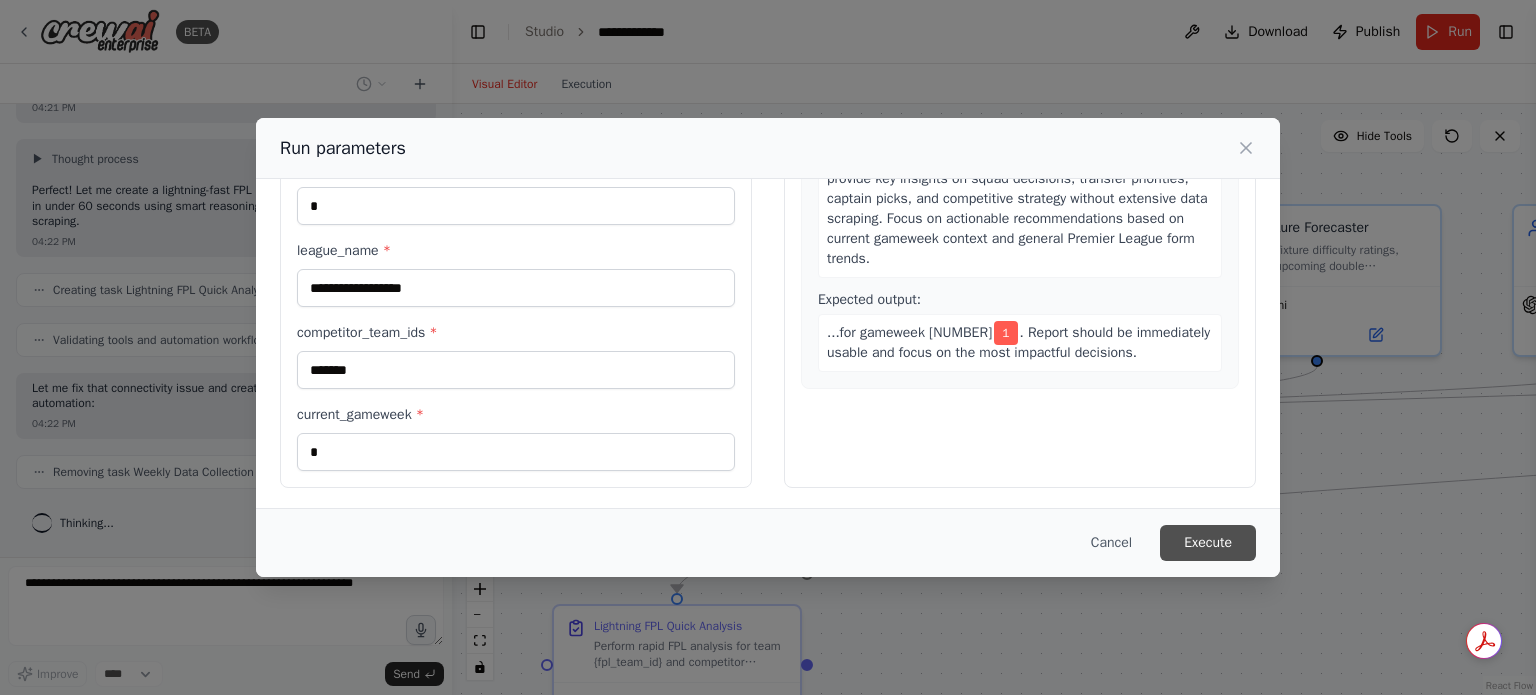 click on "Execute" at bounding box center [1208, 543] 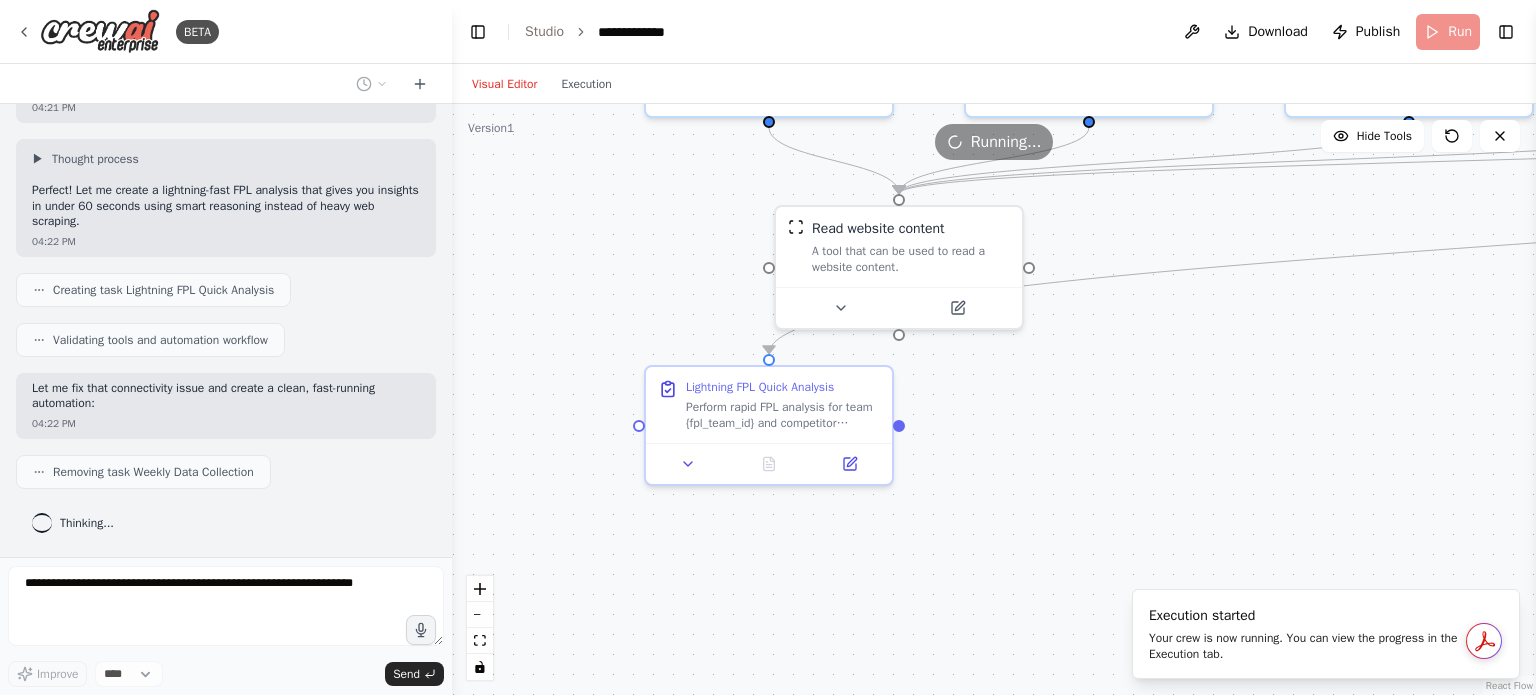 drag, startPoint x: 1083, startPoint y: 563, endPoint x: 1175, endPoint y: 324, distance: 256.09567 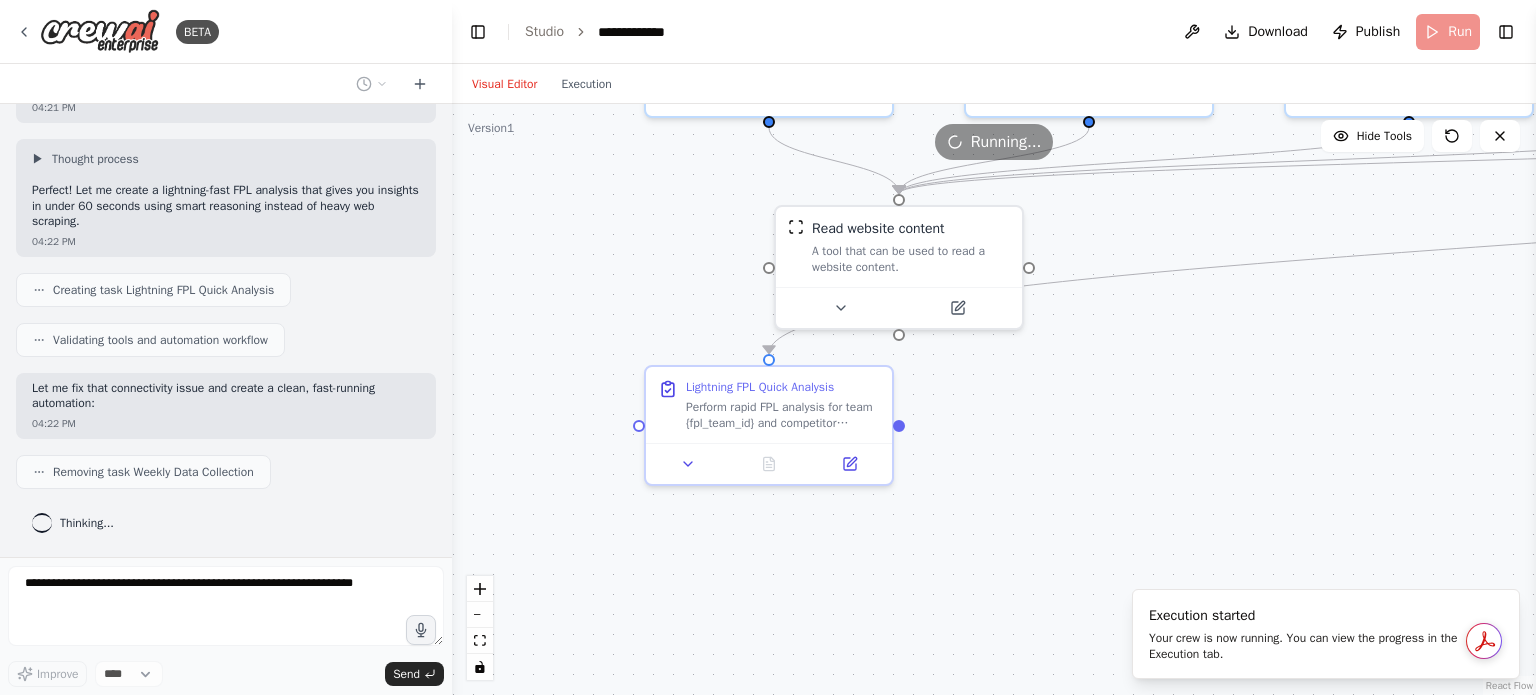 click on ".deletable-edge-delete-btn {
width: 20px;
height: 20px;
border: 0px solid #ffffff;
color: #6b7280;
background-color: #f8fafc;
cursor: pointer;
border-radius: 50%;
font-size: 12px;
padding: 3px;
display: flex;
align-items: center;
justify-content: center;
transition: all 0.2s cubic-bezier(0.4, 0, 0.2, 1);
box-shadow: 0 2px 4px rgba(0, 0, 0, 0.1);
}
.deletable-edge-delete-btn:hover {
background-color: #ef4444;
color: #ffffff;
border-color: #dc2626;
transform: scale(1.1);
box-shadow: 0 4px 12px rgba(239, 68, 68, 0.4);
}
.deletable-edge-delete-btn:active {
transform: scale(0.95);
box-shadow: 0 2px 4px rgba(239, 68, 68, 0.3);
}
FPL Team Analyzer gpt-4o-mini Read website content FPL Transfer Guru" at bounding box center [994, 399] 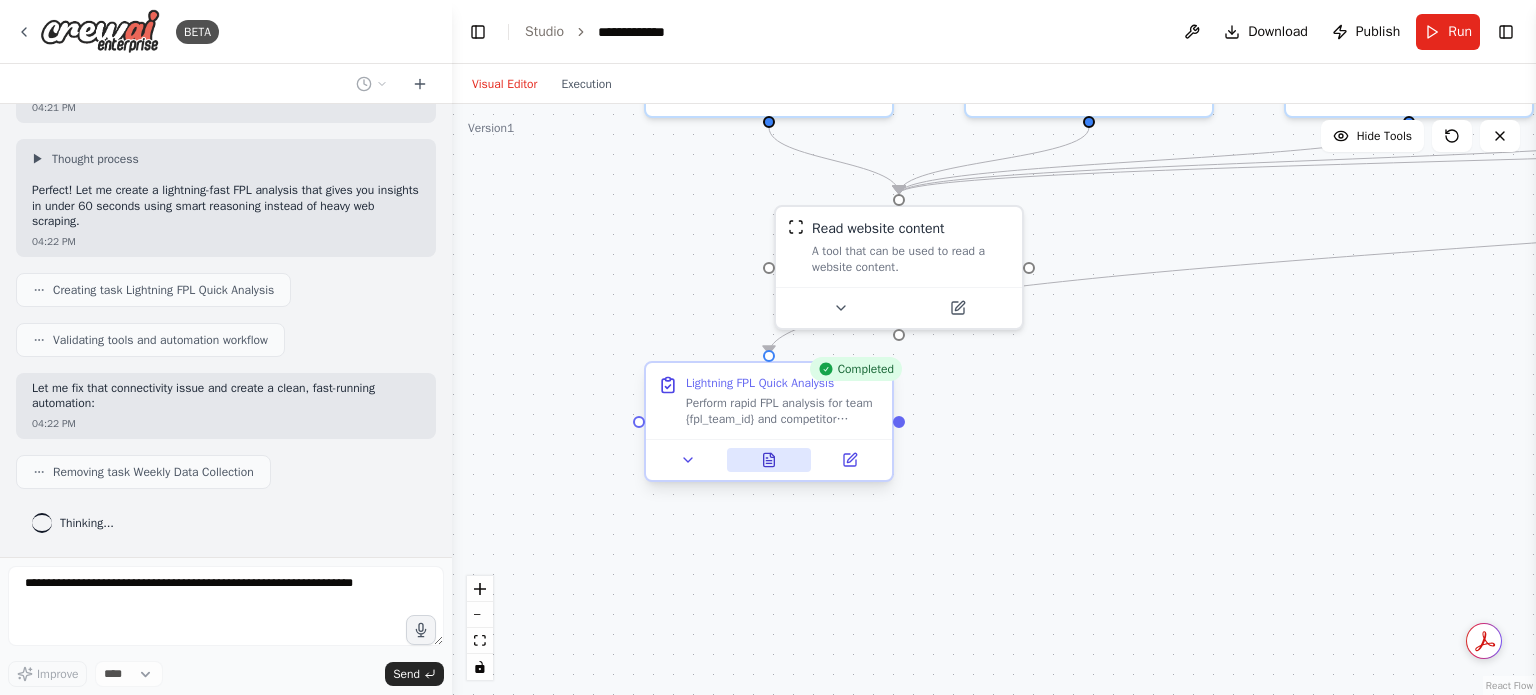 click 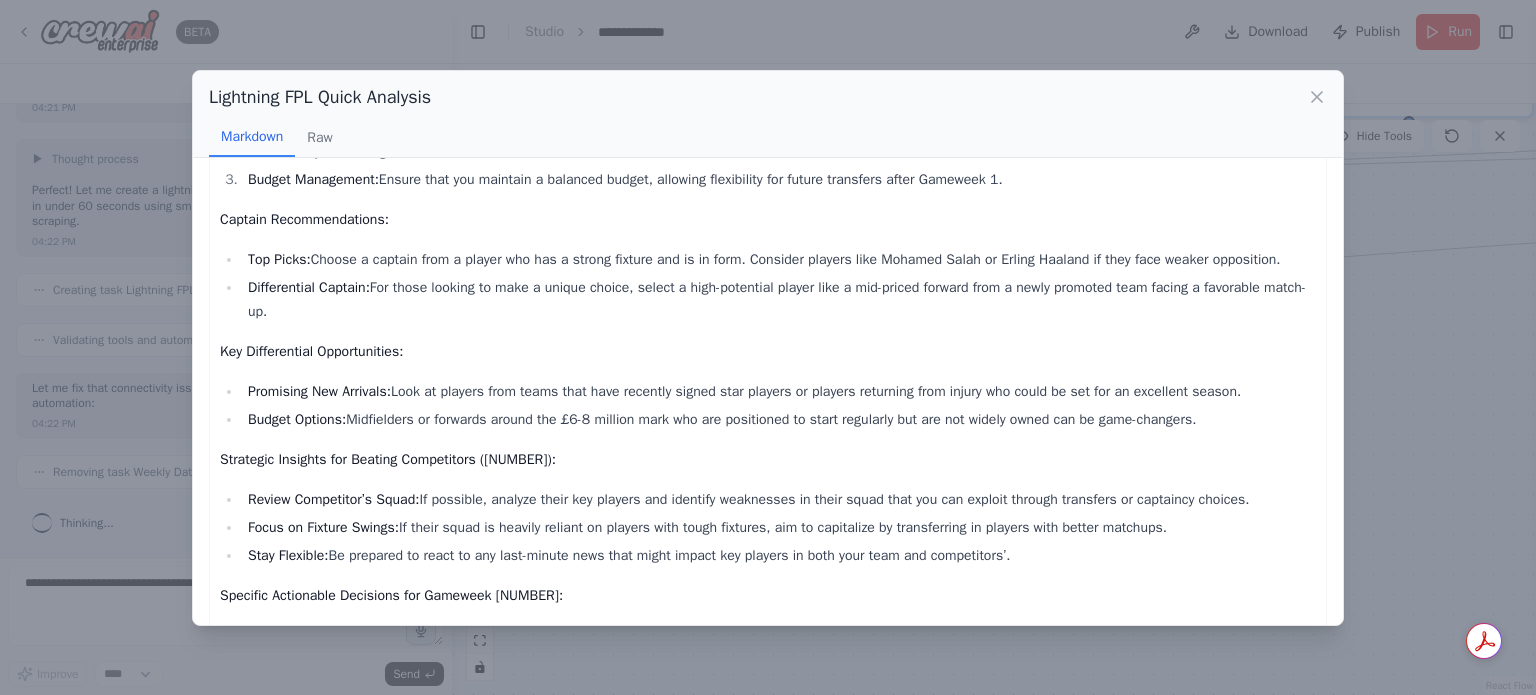 scroll, scrollTop: 346, scrollLeft: 0, axis: vertical 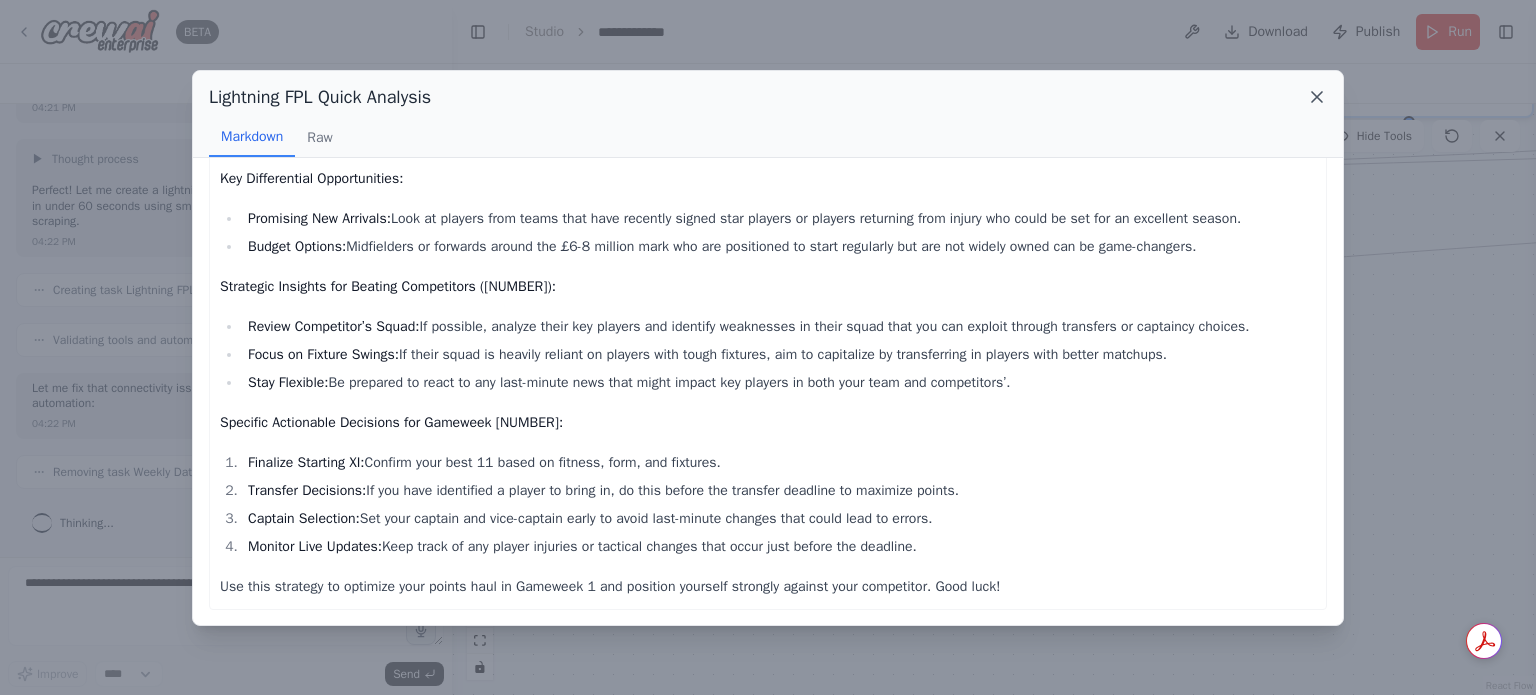 click 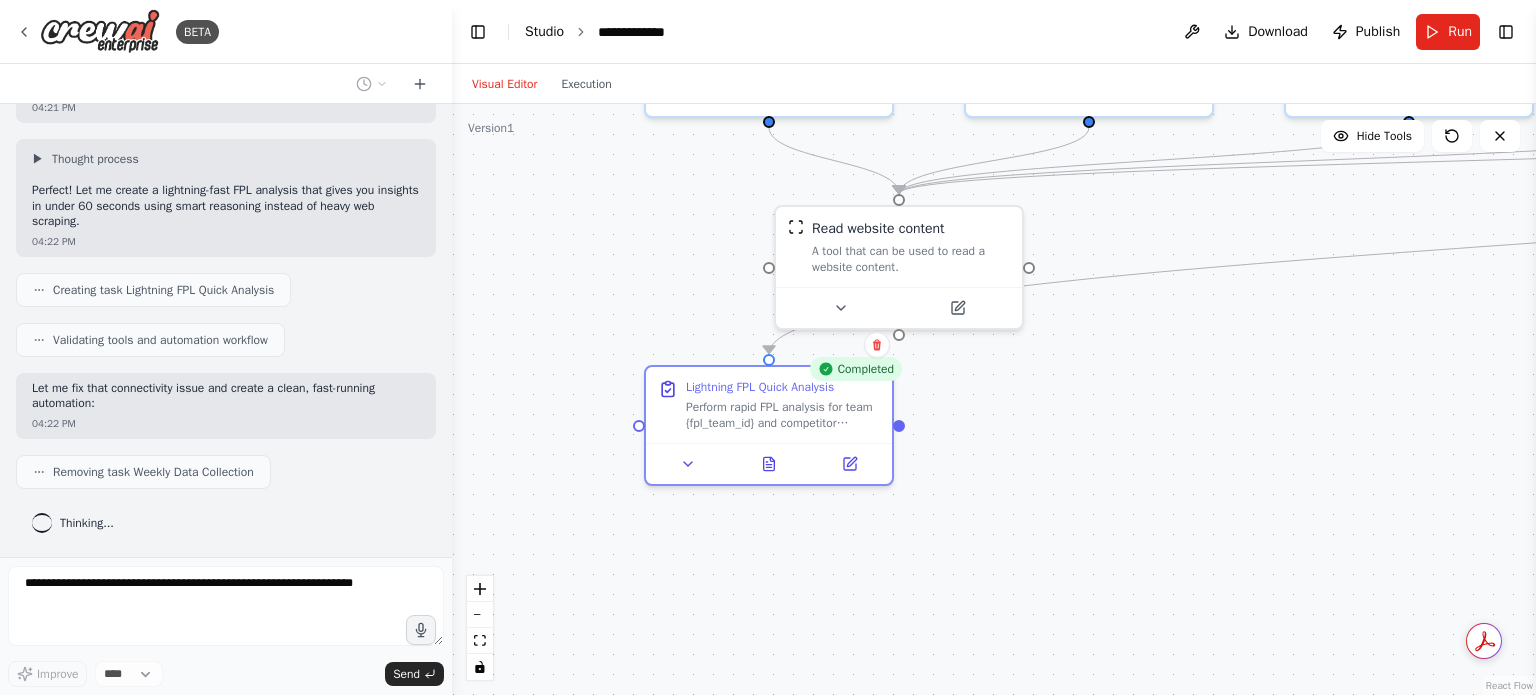 click on "Studio" at bounding box center [544, 31] 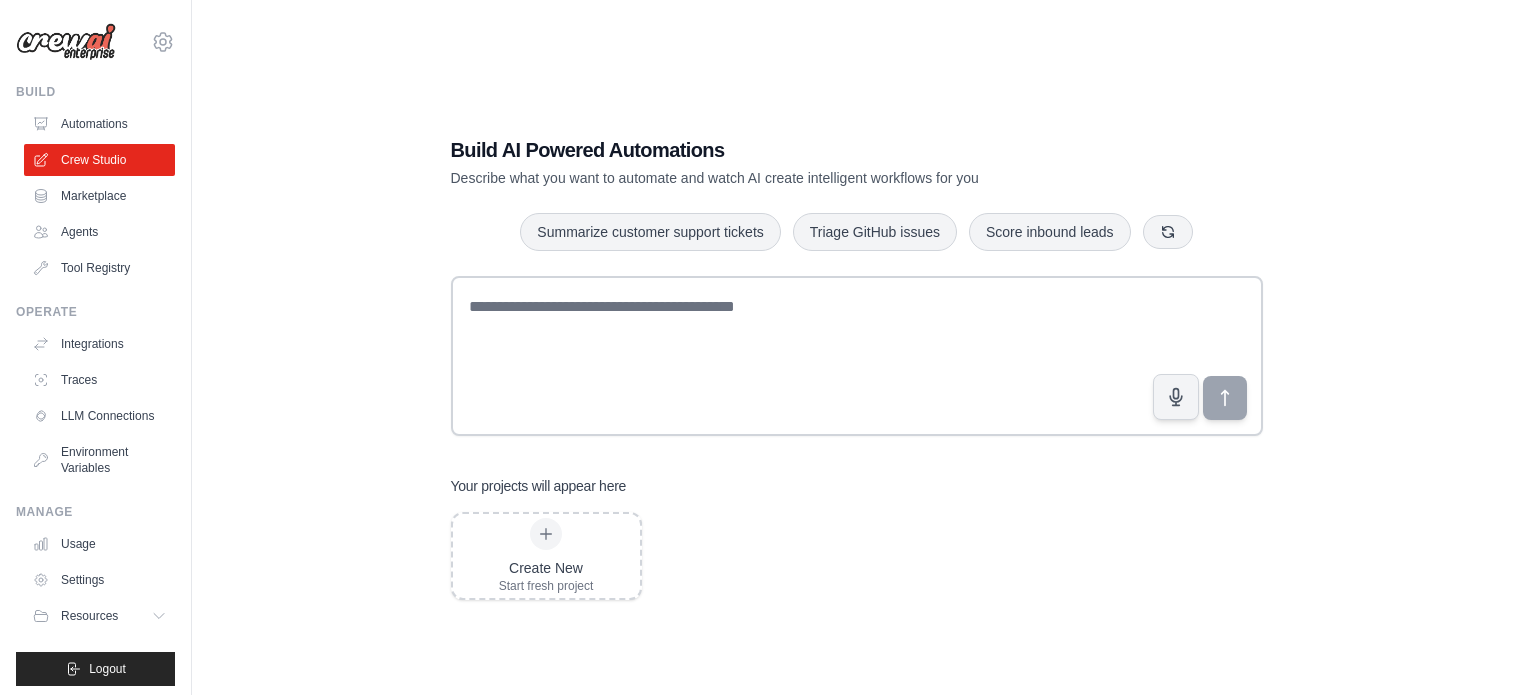 scroll, scrollTop: 0, scrollLeft: 0, axis: both 